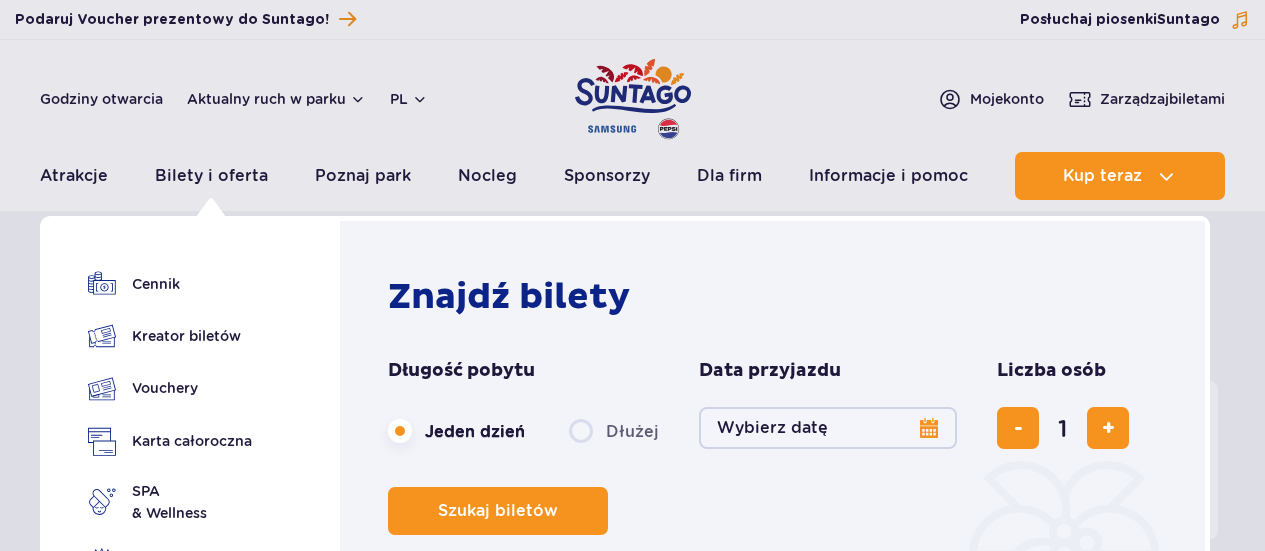 scroll, scrollTop: 0, scrollLeft: 0, axis: both 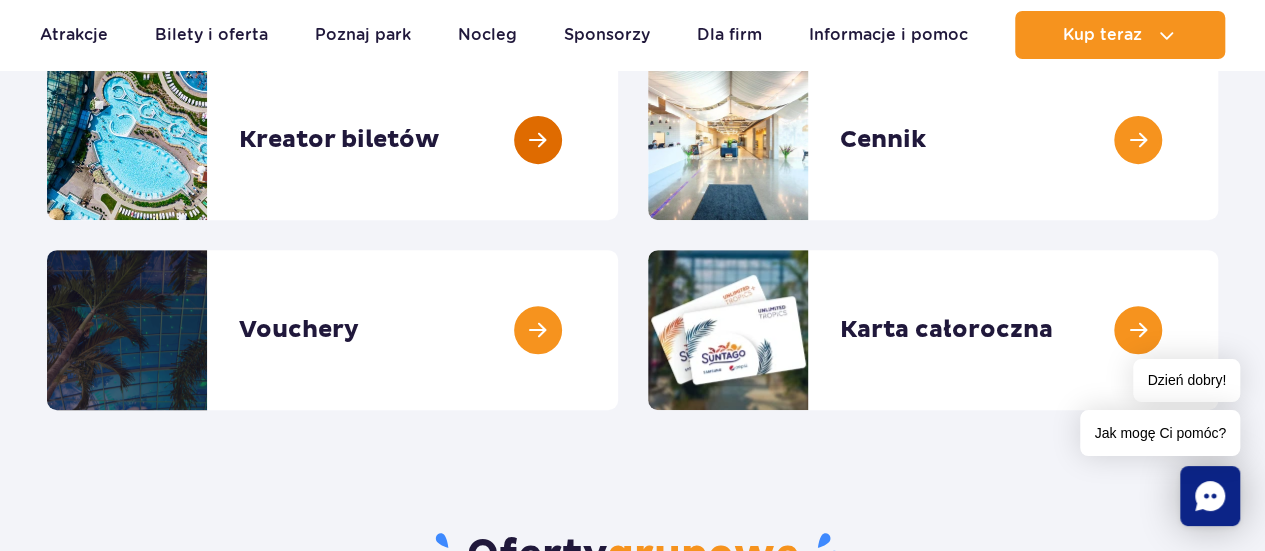 click at bounding box center [618, 140] 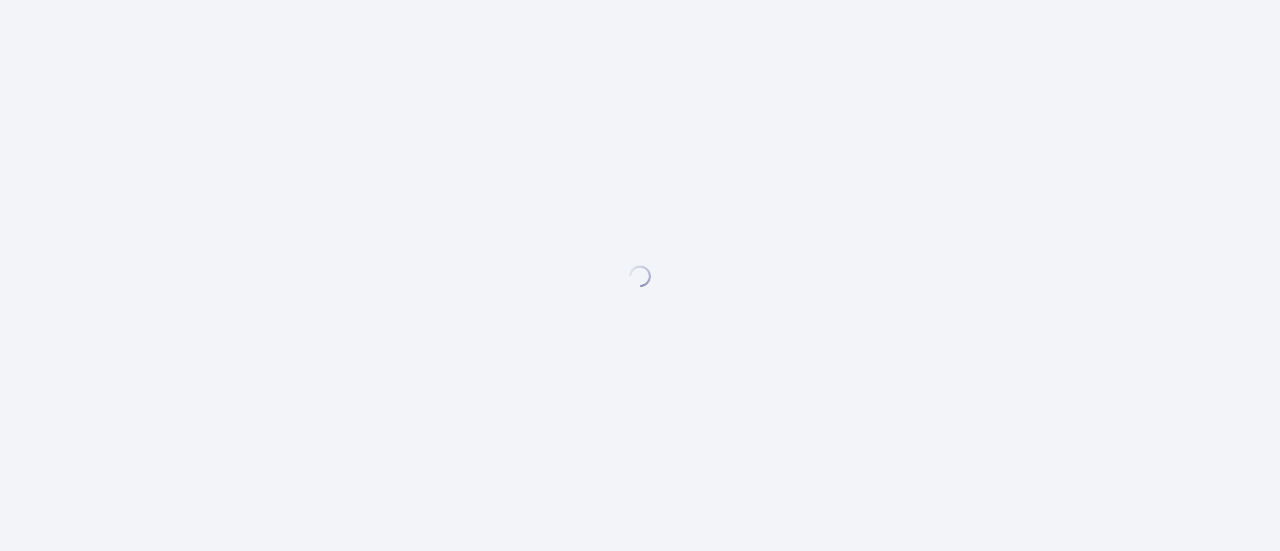 scroll, scrollTop: 0, scrollLeft: 0, axis: both 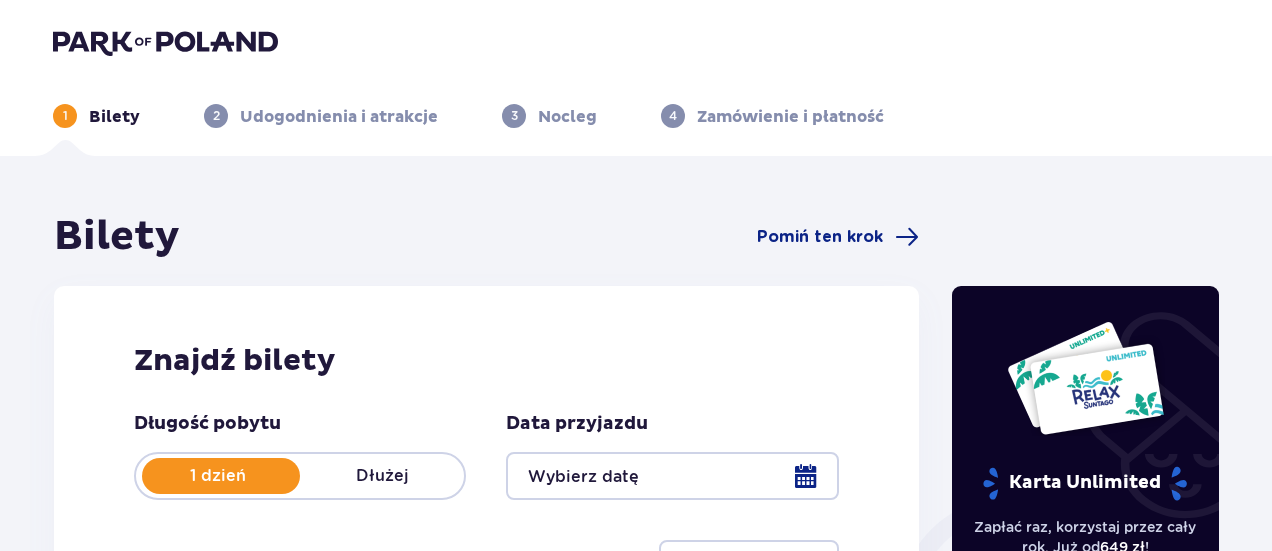 click at bounding box center [672, 476] 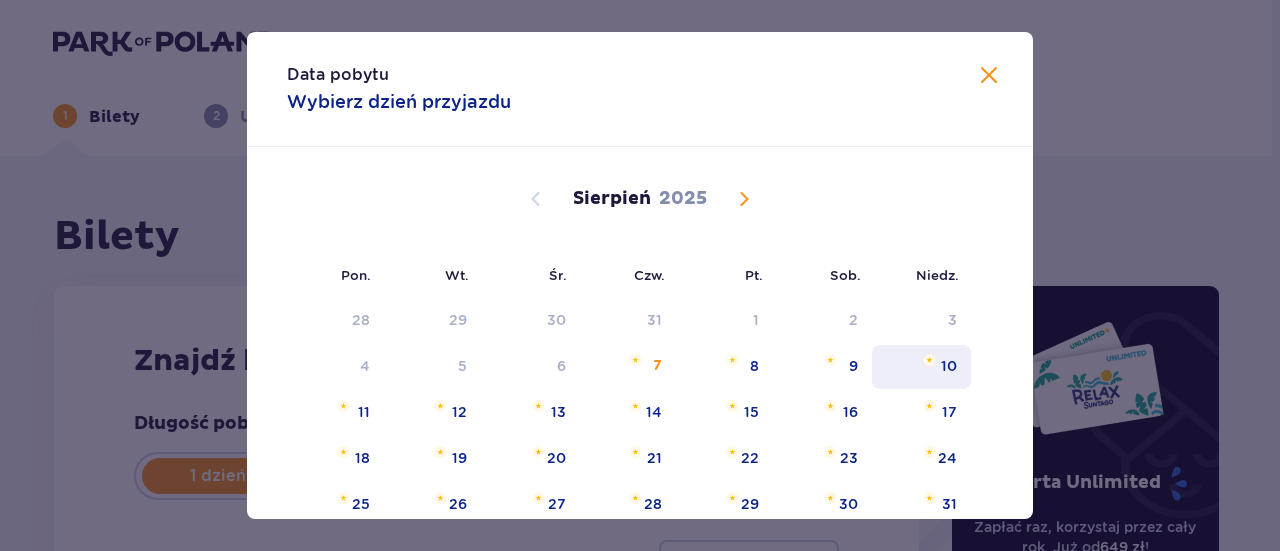 click on "10" at bounding box center (921, 367) 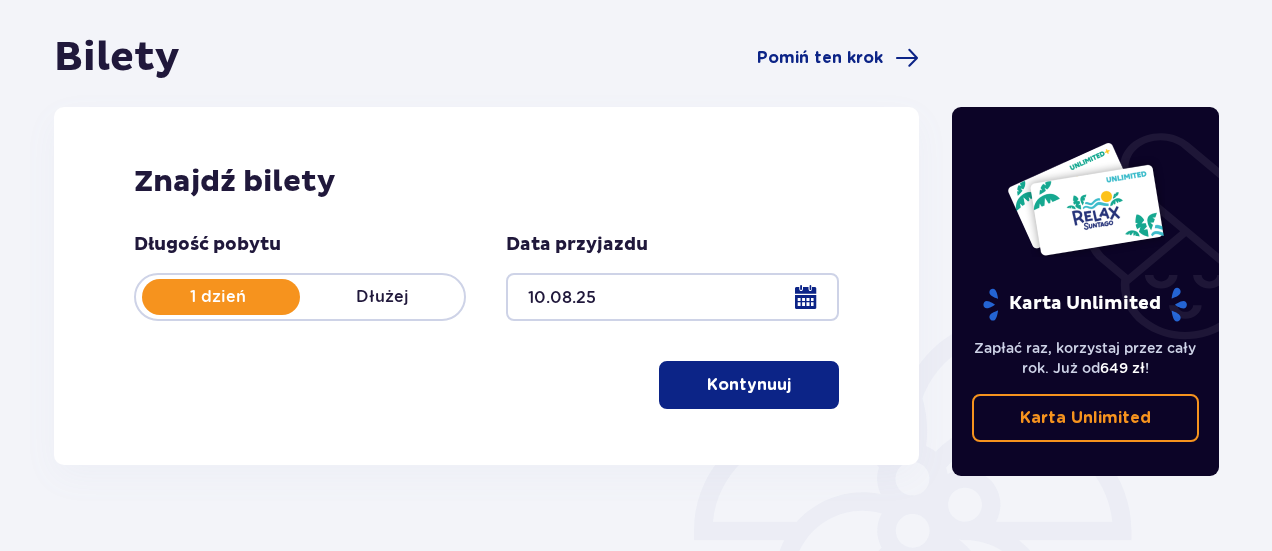 scroll, scrollTop: 238, scrollLeft: 0, axis: vertical 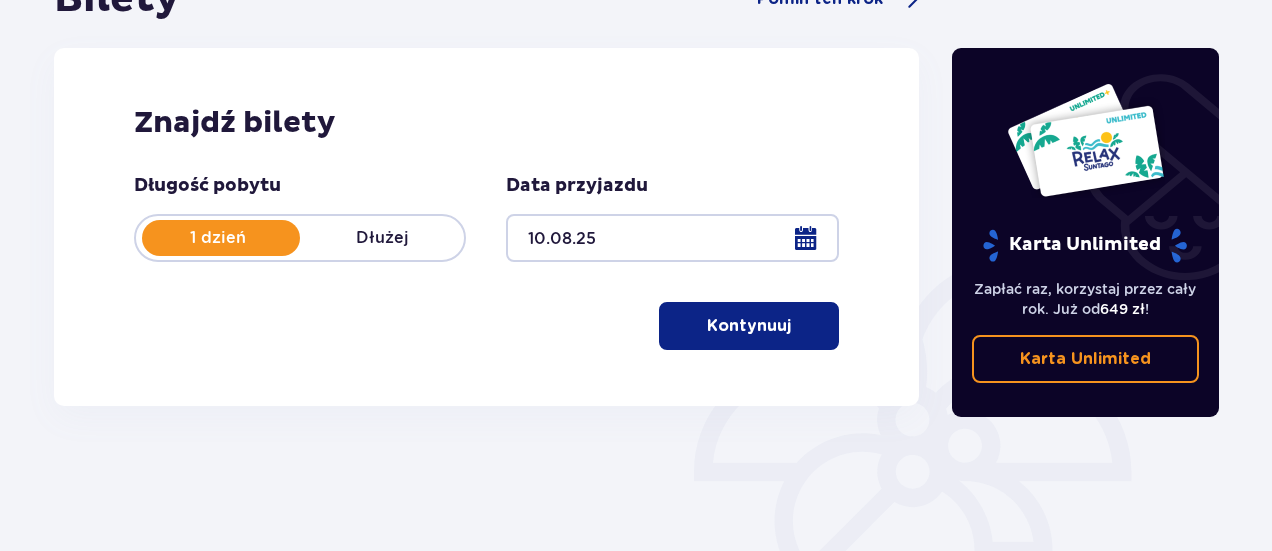 click at bounding box center (795, 326) 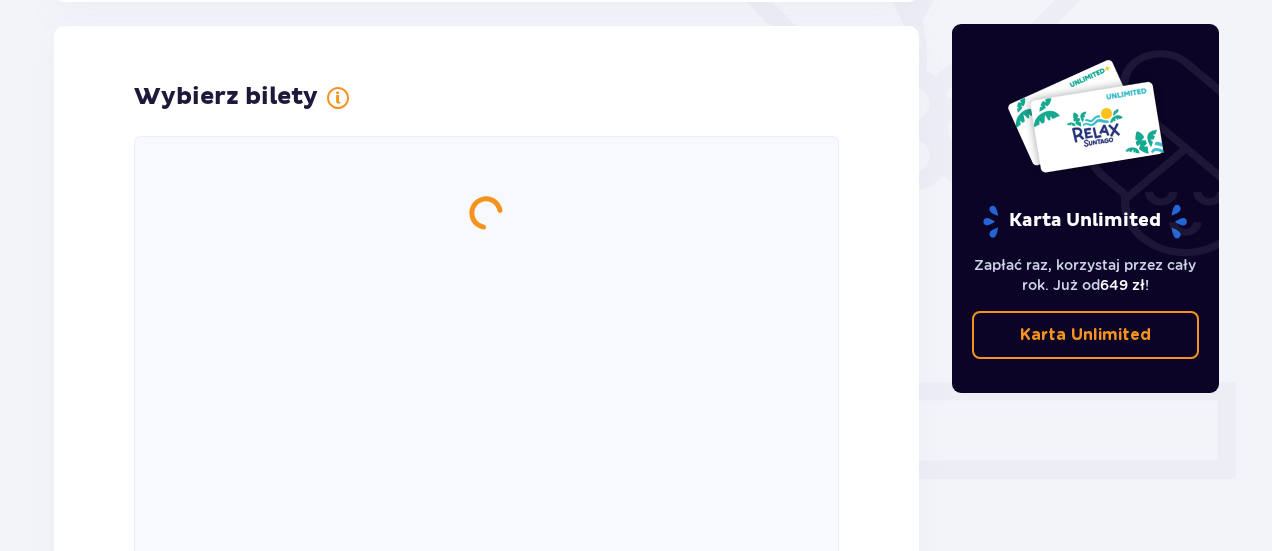 scroll, scrollTop: 556, scrollLeft: 0, axis: vertical 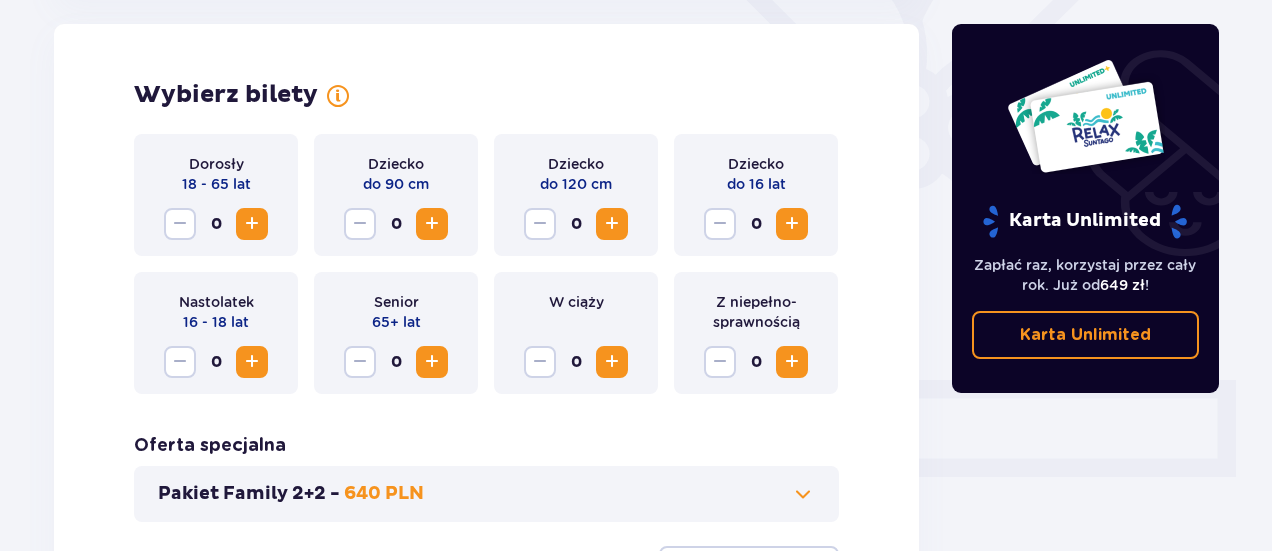 click at bounding box center [252, 224] 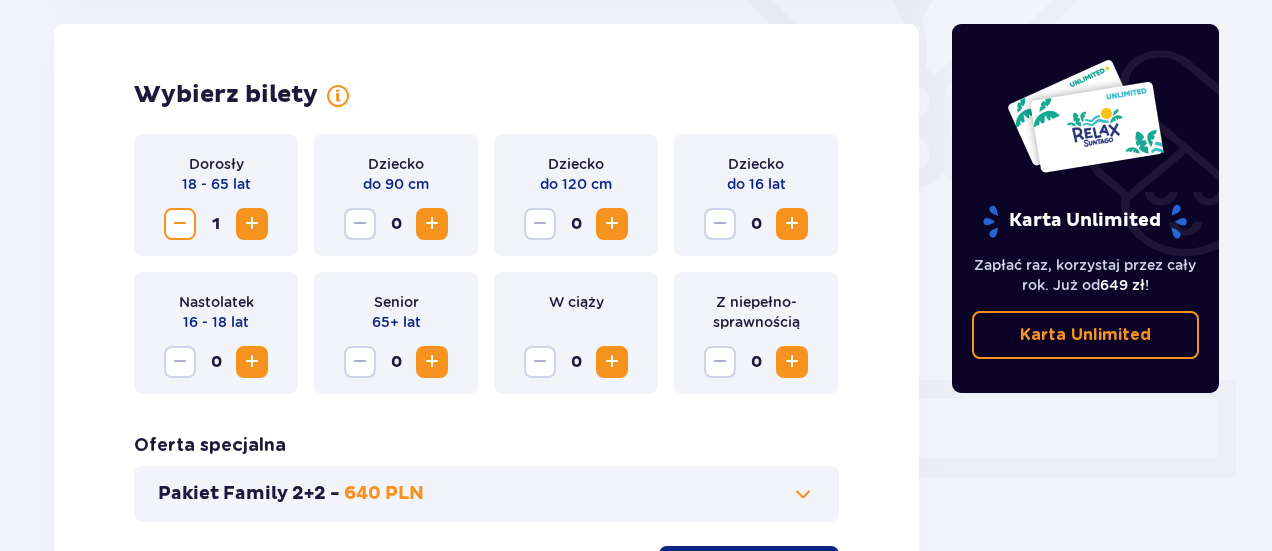 click at bounding box center [252, 224] 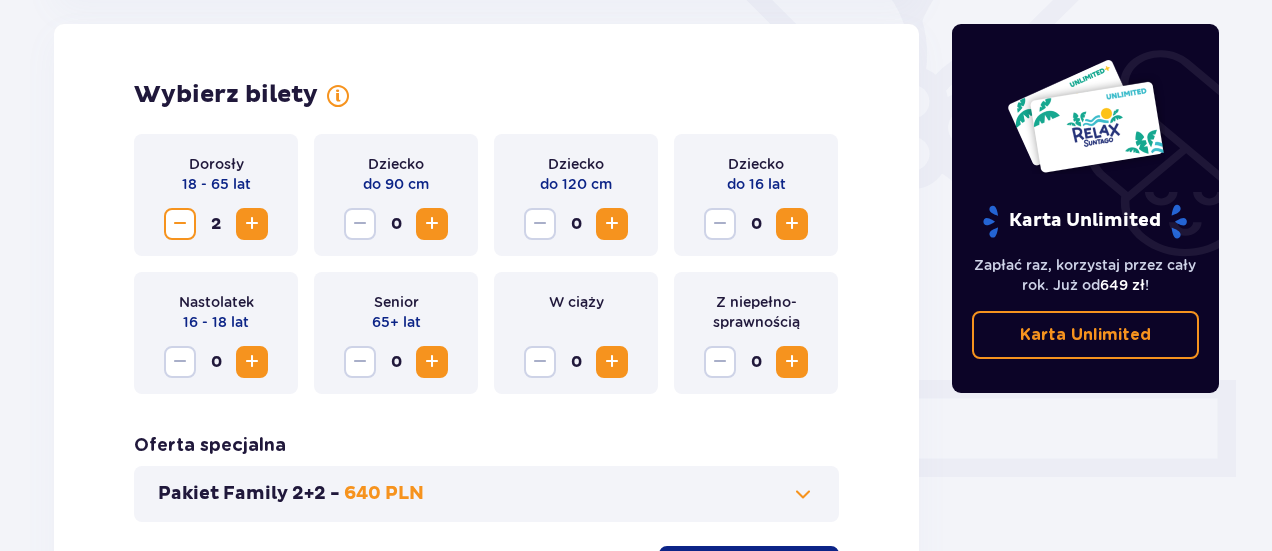click at bounding box center (252, 362) 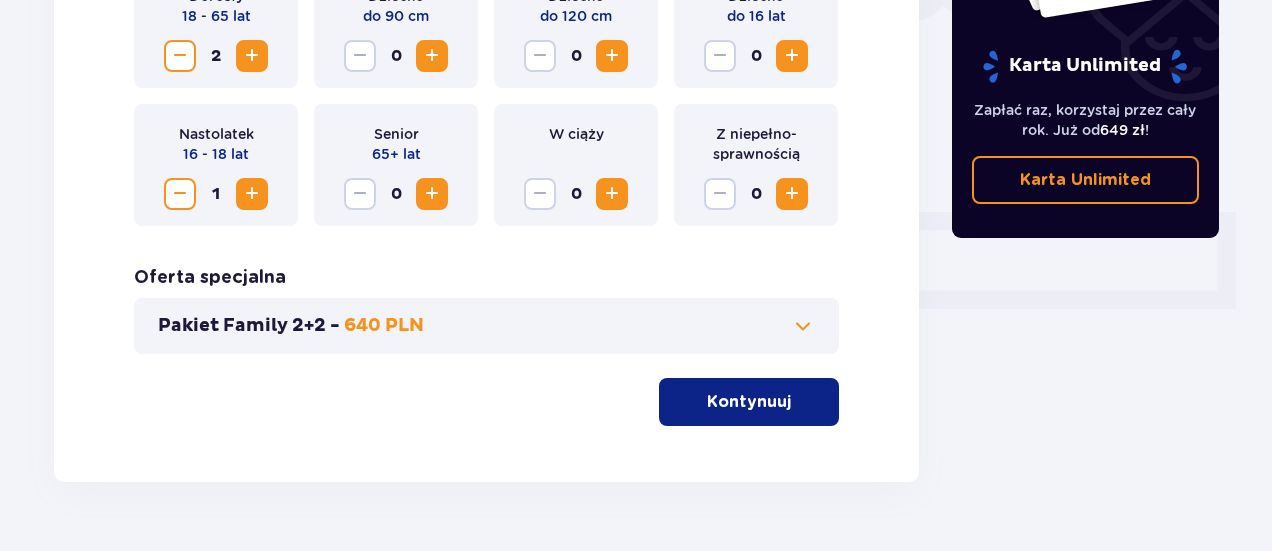 scroll, scrollTop: 742, scrollLeft: 0, axis: vertical 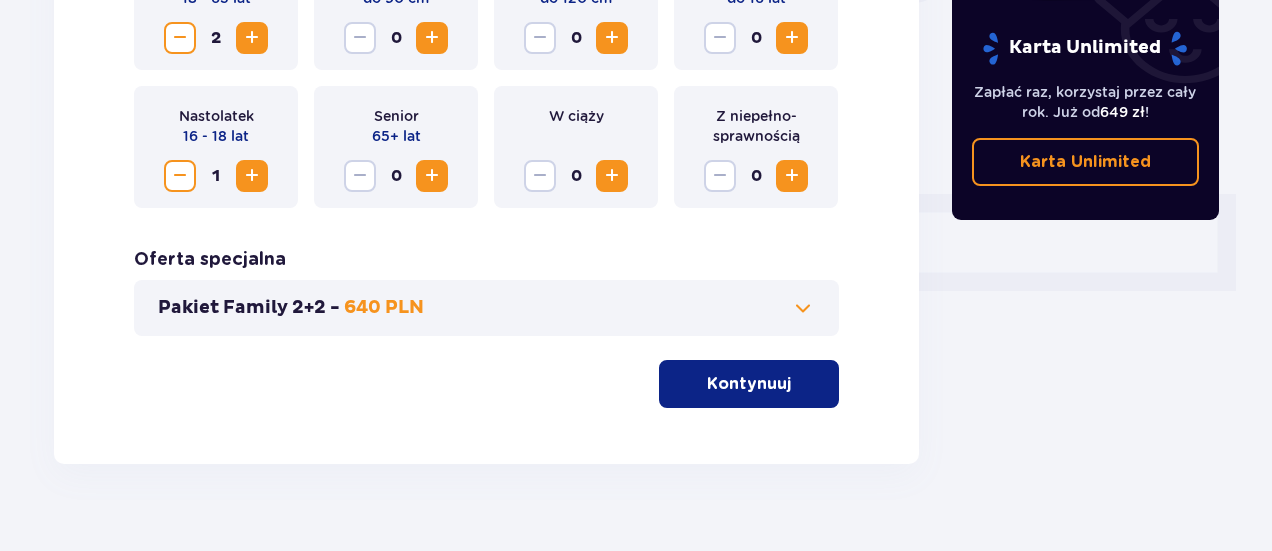 click at bounding box center (803, 308) 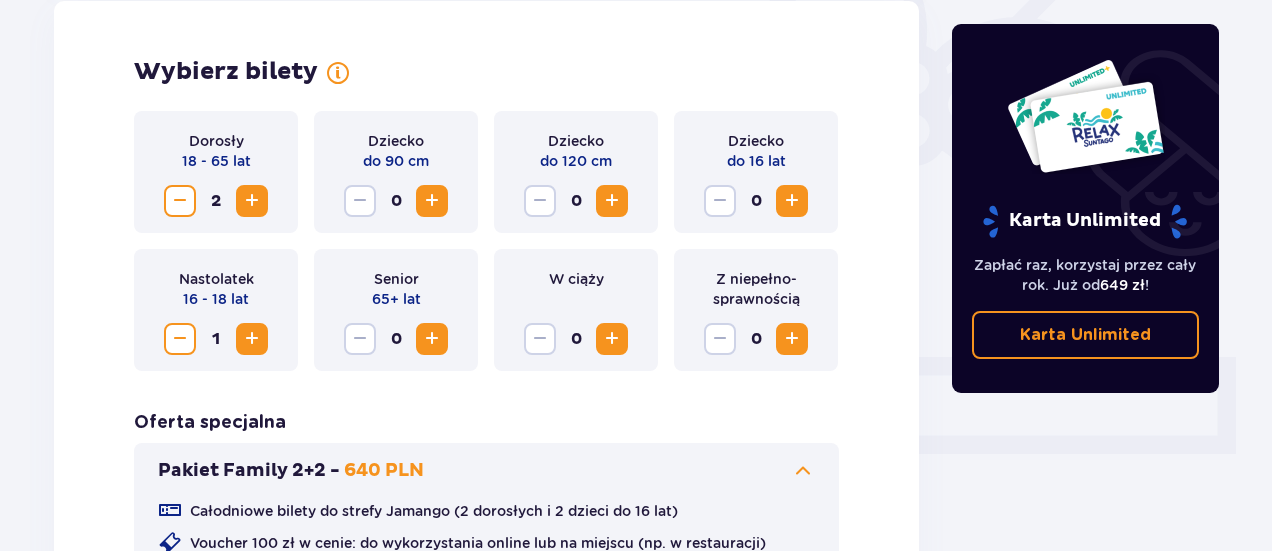 scroll, scrollTop: 556, scrollLeft: 0, axis: vertical 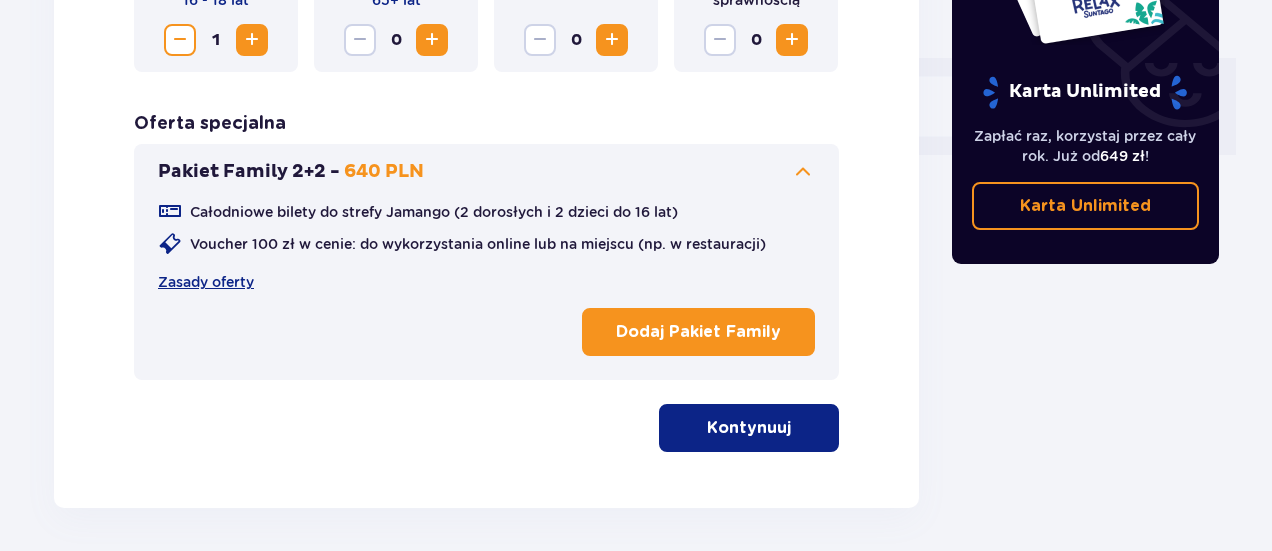 click on "Kontynuuj" at bounding box center (749, 428) 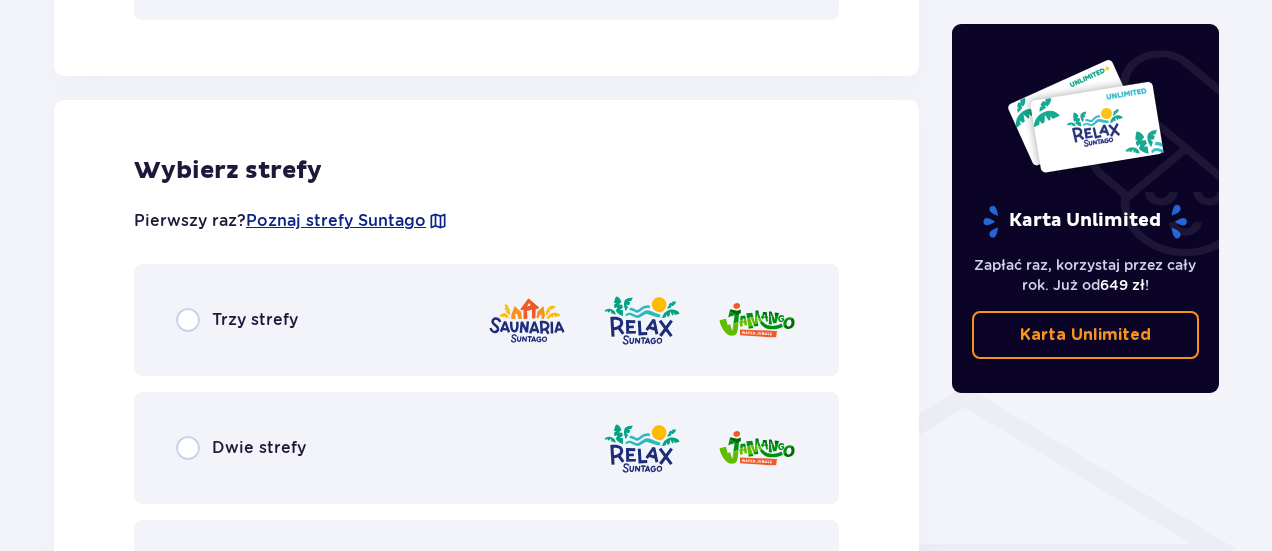 scroll, scrollTop: 1290, scrollLeft: 0, axis: vertical 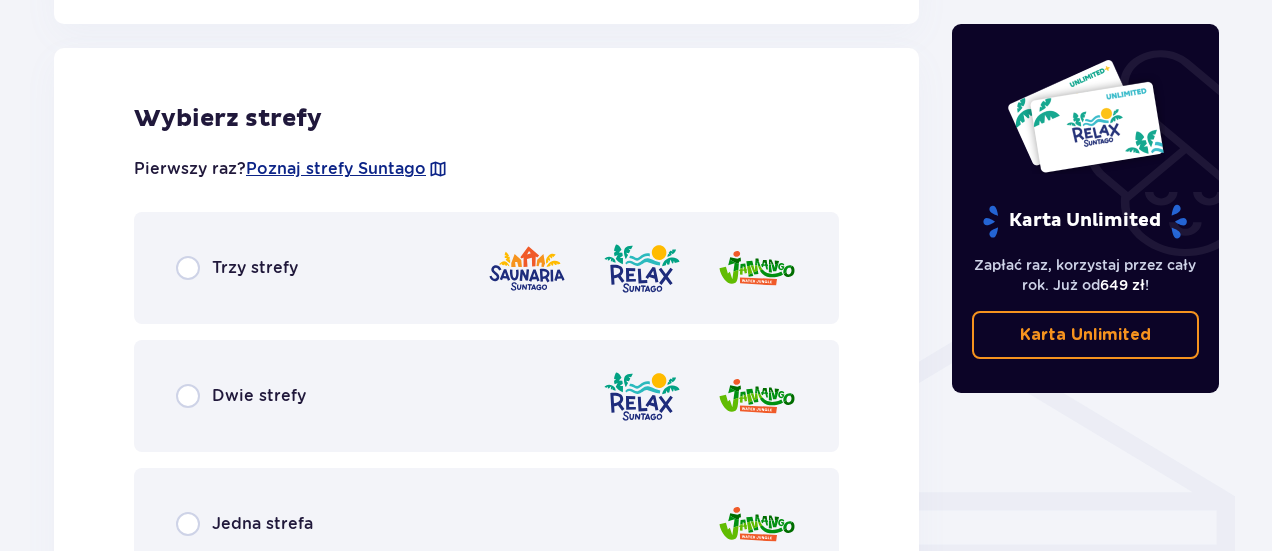 drag, startPoint x: 1271, startPoint y: 333, endPoint x: 1279, endPoint y: 378, distance: 45.705578 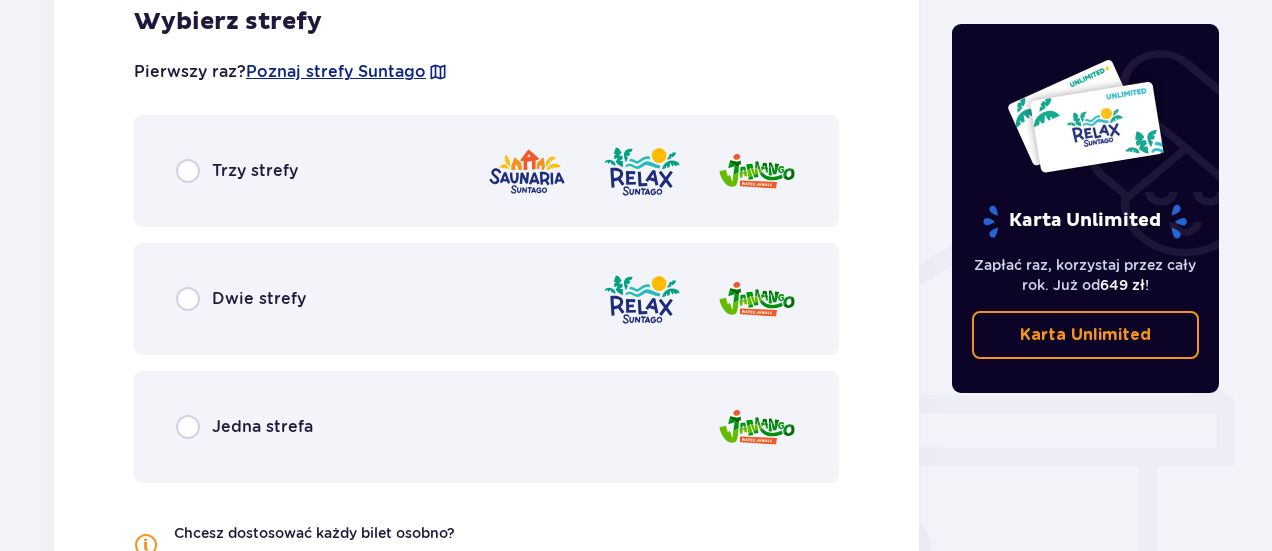scroll, scrollTop: 1278, scrollLeft: 0, axis: vertical 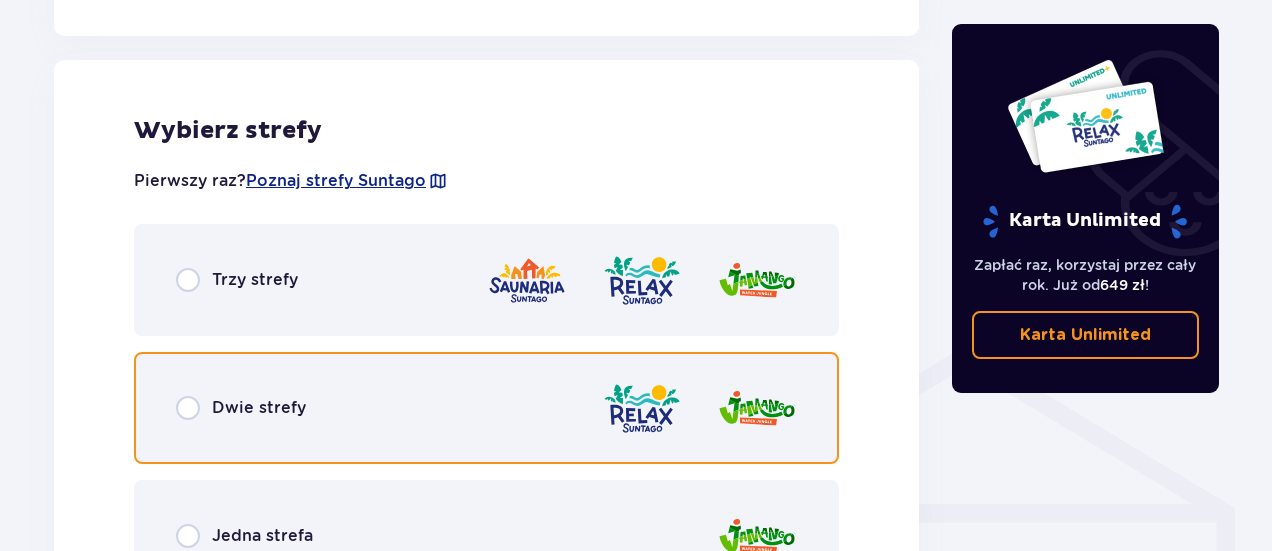 click at bounding box center (188, 408) 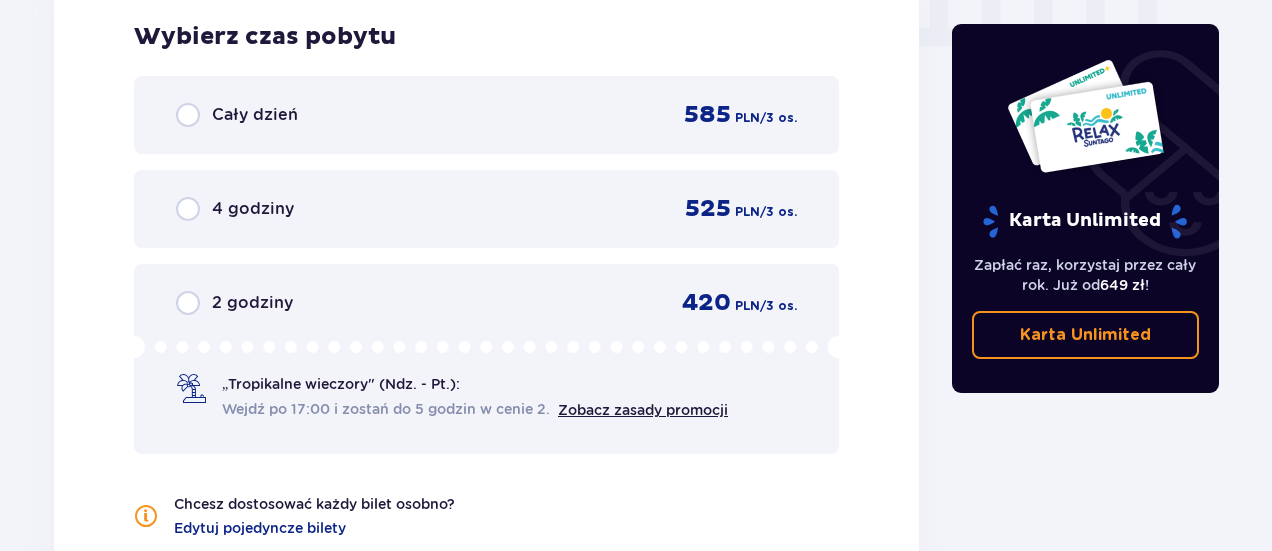 scroll, scrollTop: 2106, scrollLeft: 0, axis: vertical 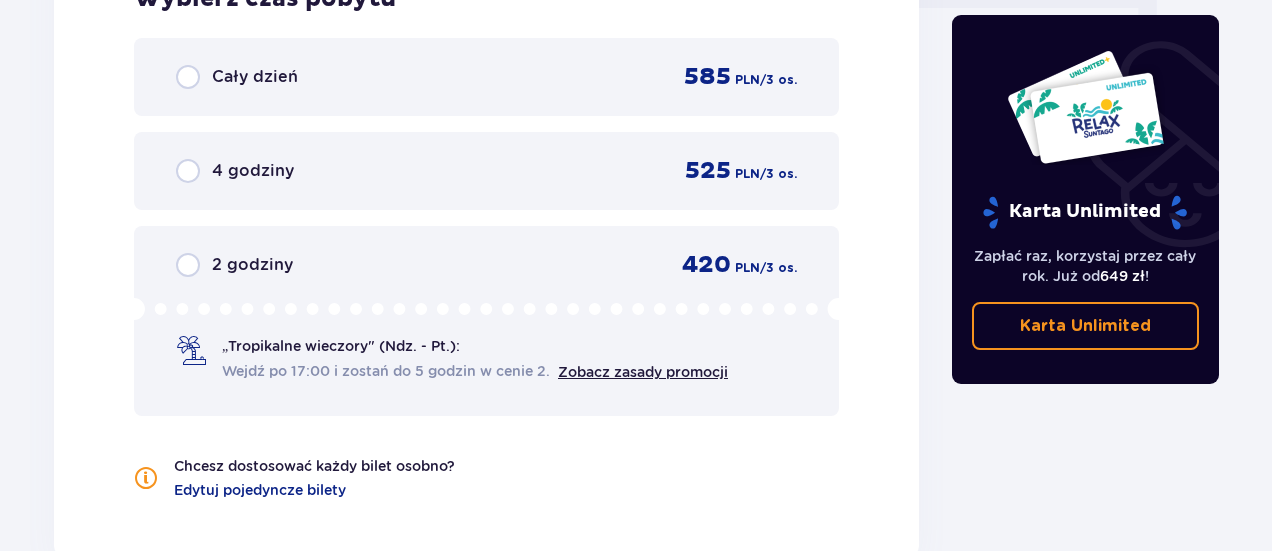 click on "Wybierz czas pobytu Cały dzień   585 PLN / 3 os. 4 godziny   525 PLN / 3 os. 2 godziny   420 PLN / 3 os. „Tropikalne wieczory" (Ndz. - Pt.): Wejdź po 17:00 i zostań do 5 godzin w cenie 2. Zobacz zasady promocji Chcesz dostosować każdy bilet osobno? Edytuj pojedyncze bilety" at bounding box center [486, 242] 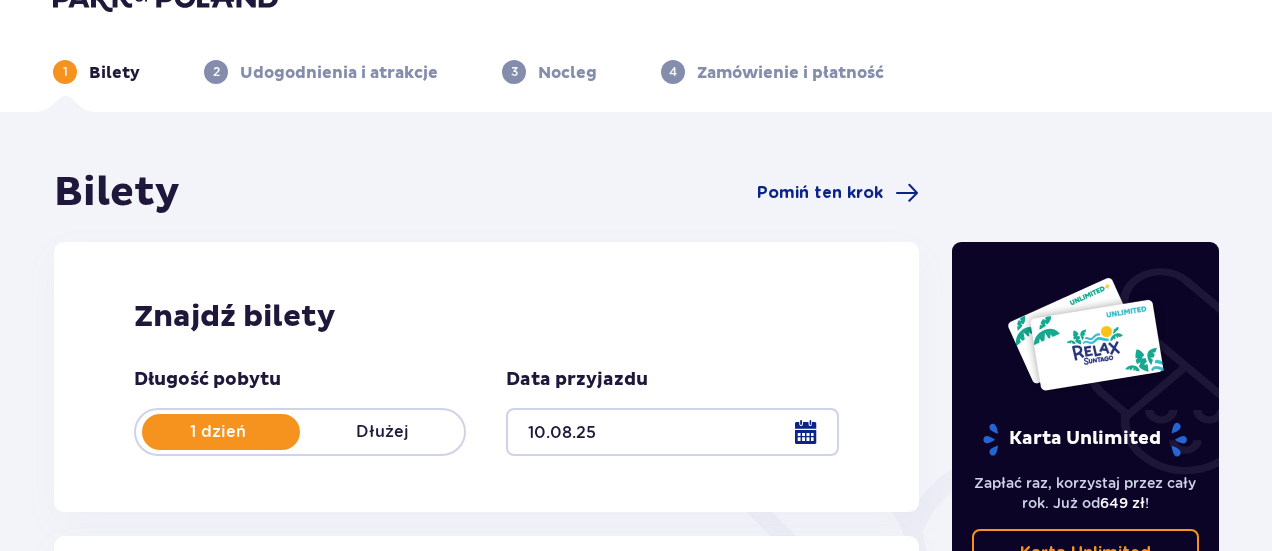 scroll, scrollTop: 0, scrollLeft: 0, axis: both 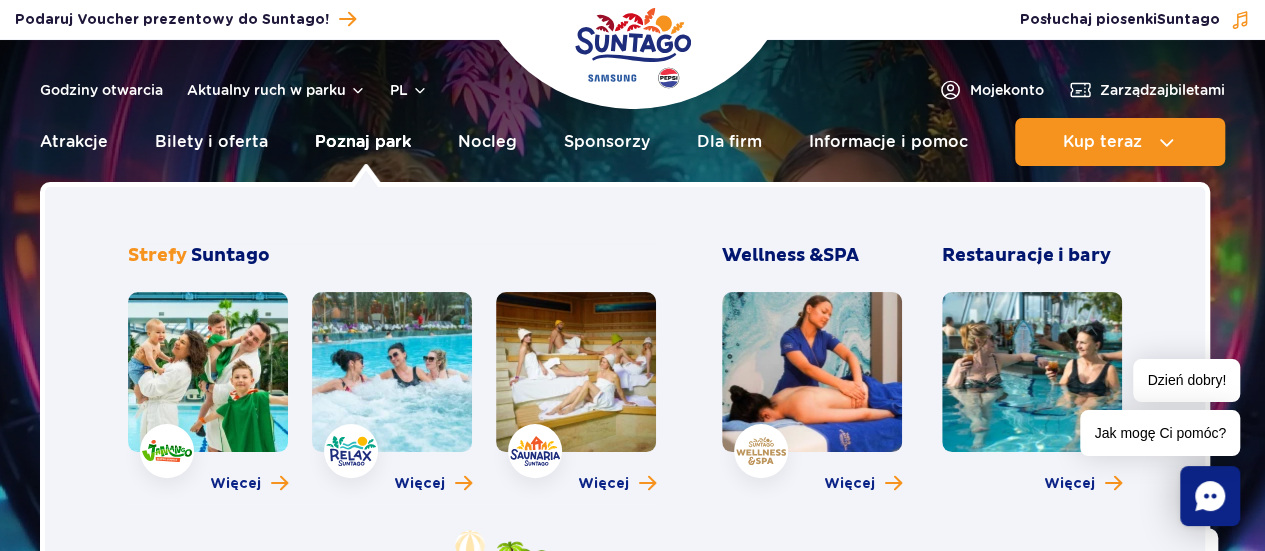 click on "Poznaj park" at bounding box center [363, 142] 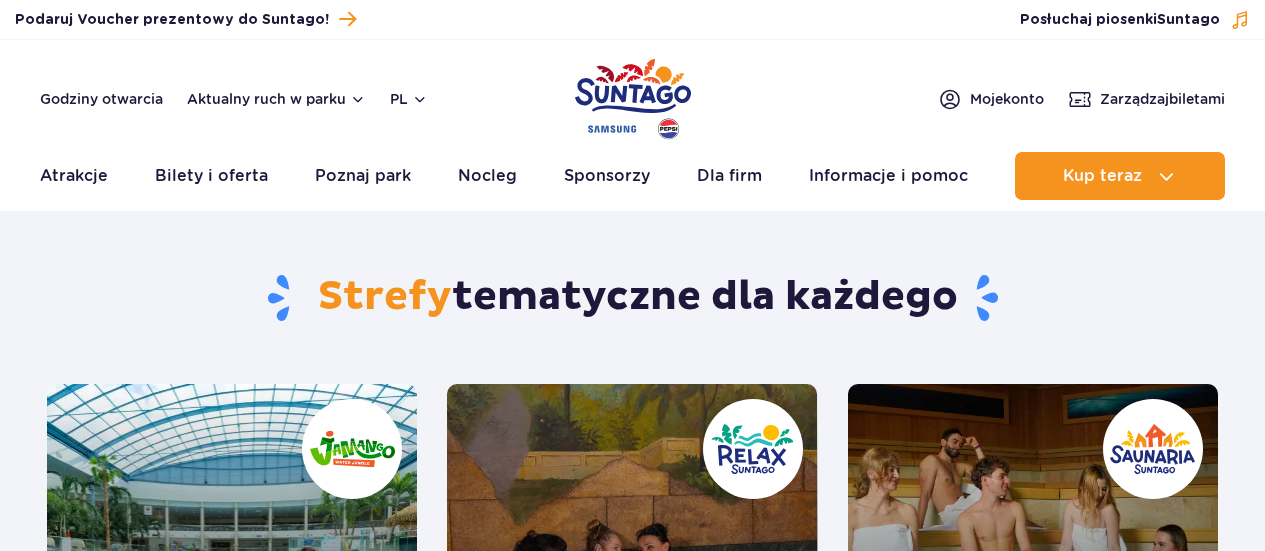 scroll, scrollTop: 0, scrollLeft: 0, axis: both 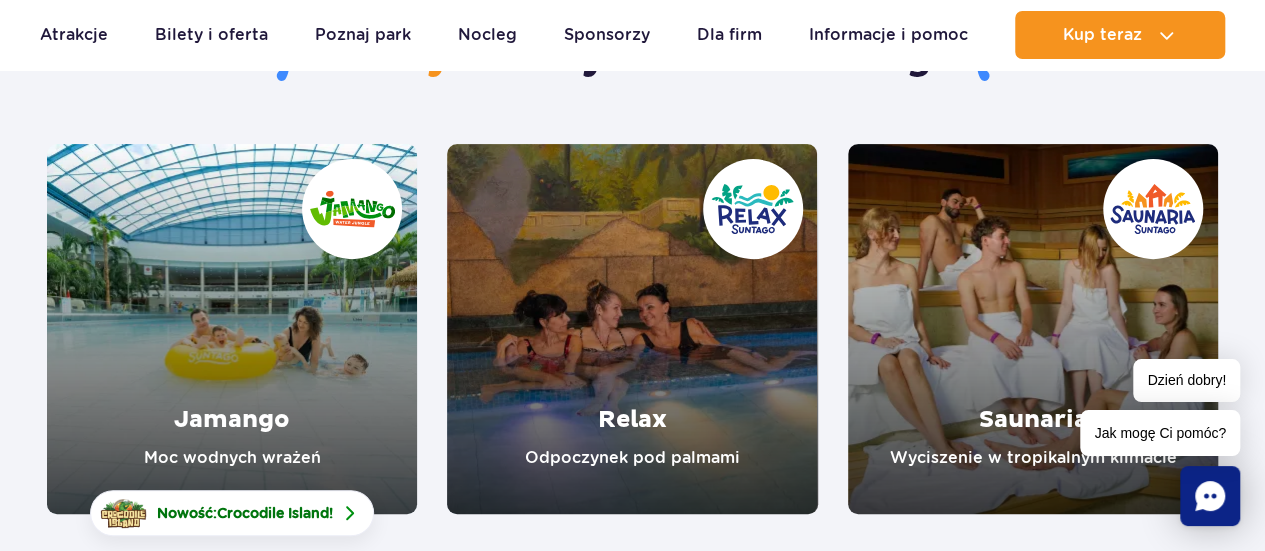 click at bounding box center (232, 329) 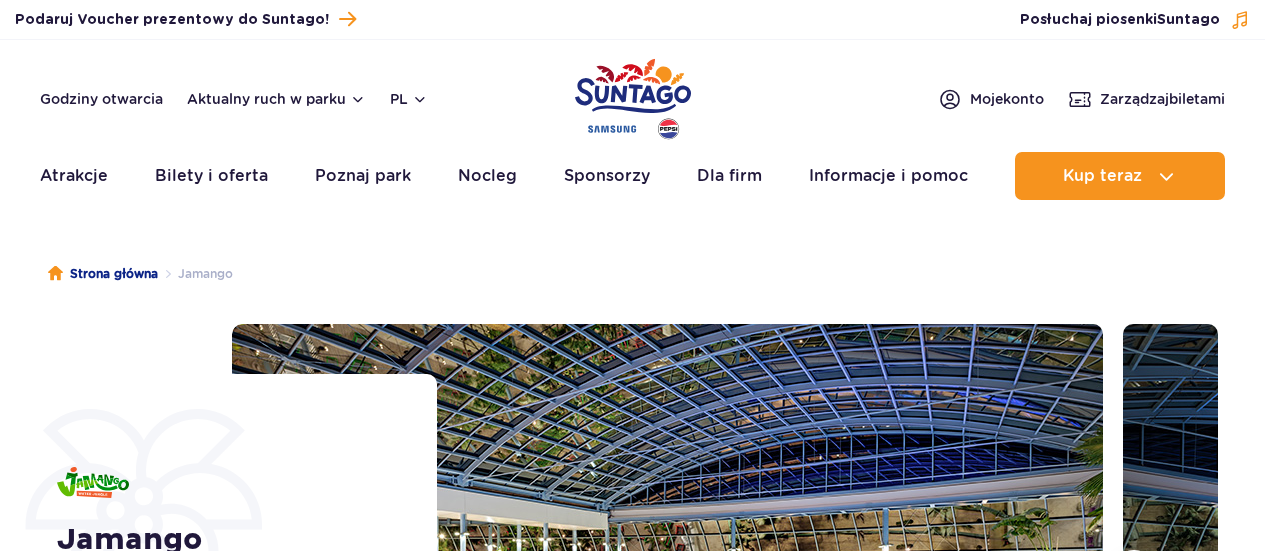 scroll, scrollTop: 0, scrollLeft: 0, axis: both 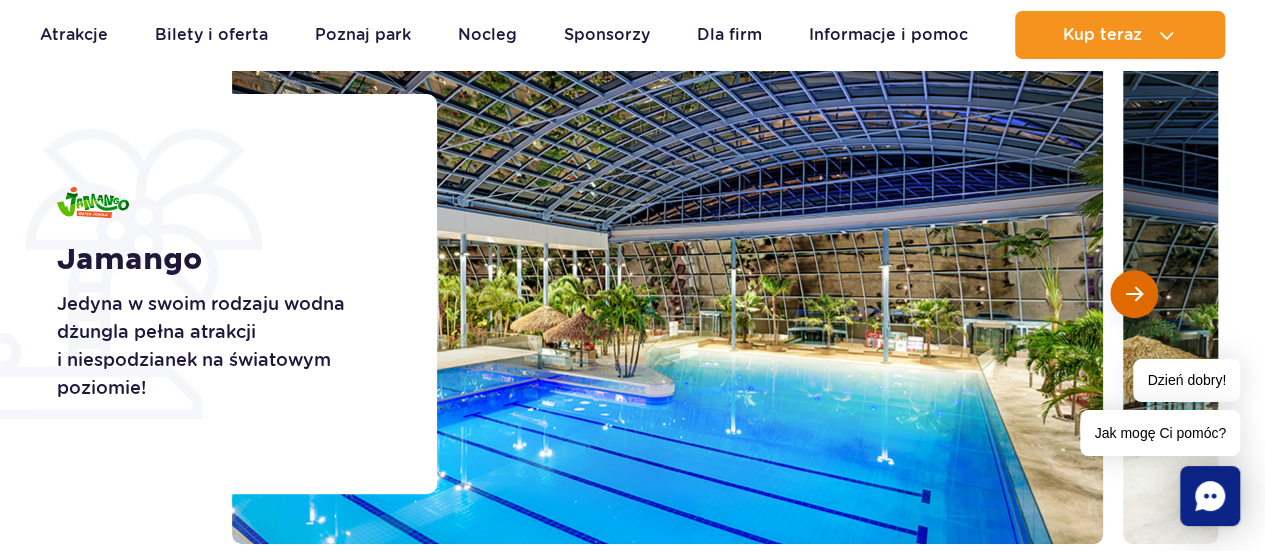 click at bounding box center (1134, 294) 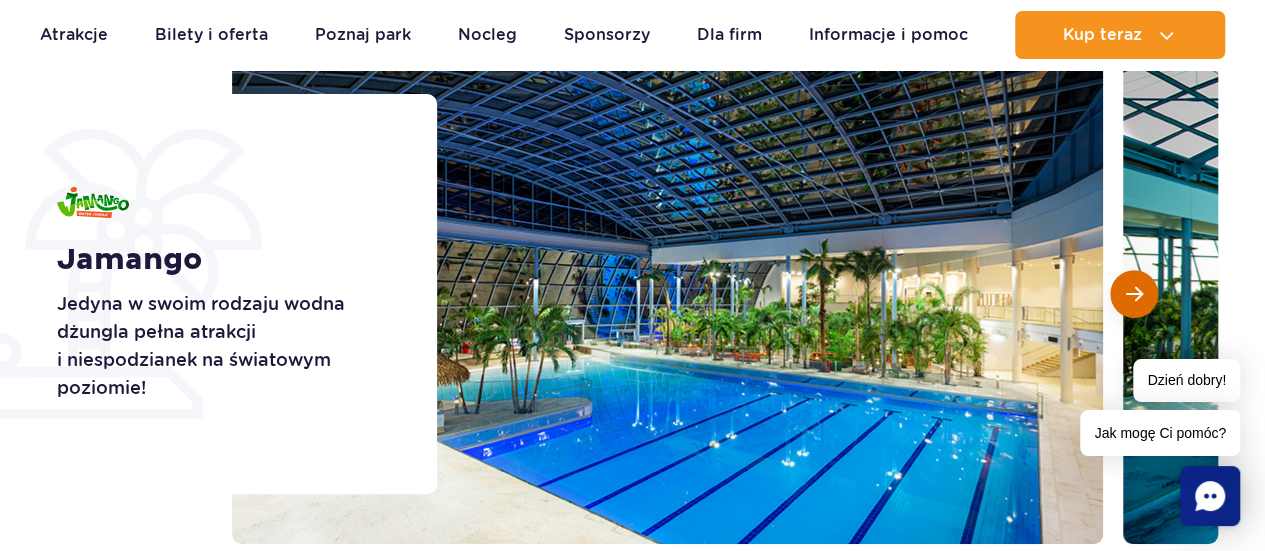 click at bounding box center [1134, 294] 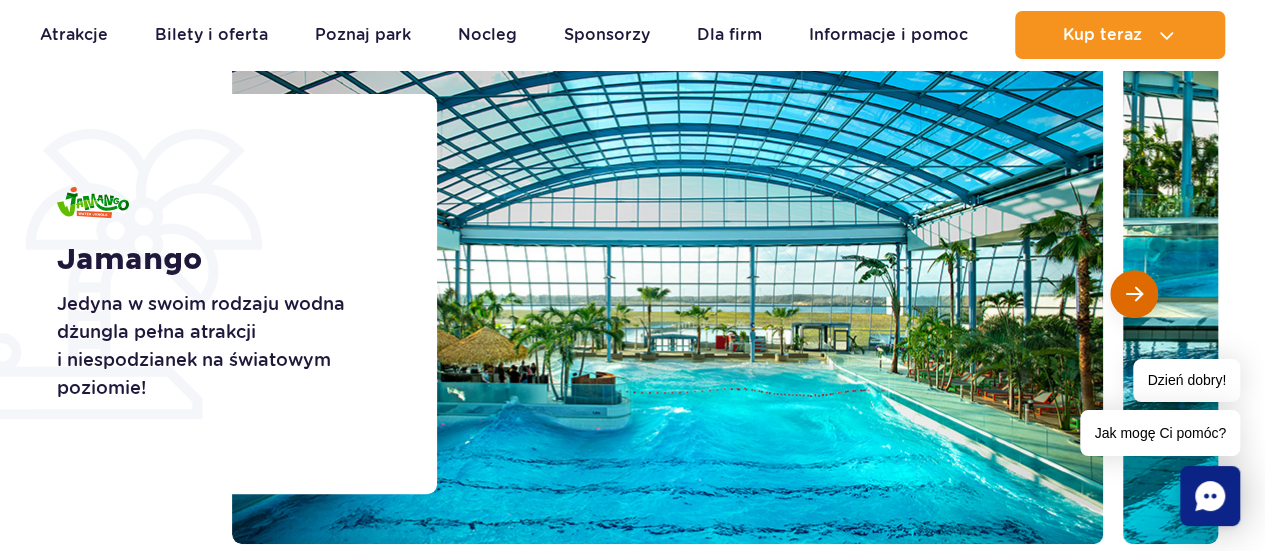 click at bounding box center (1134, 294) 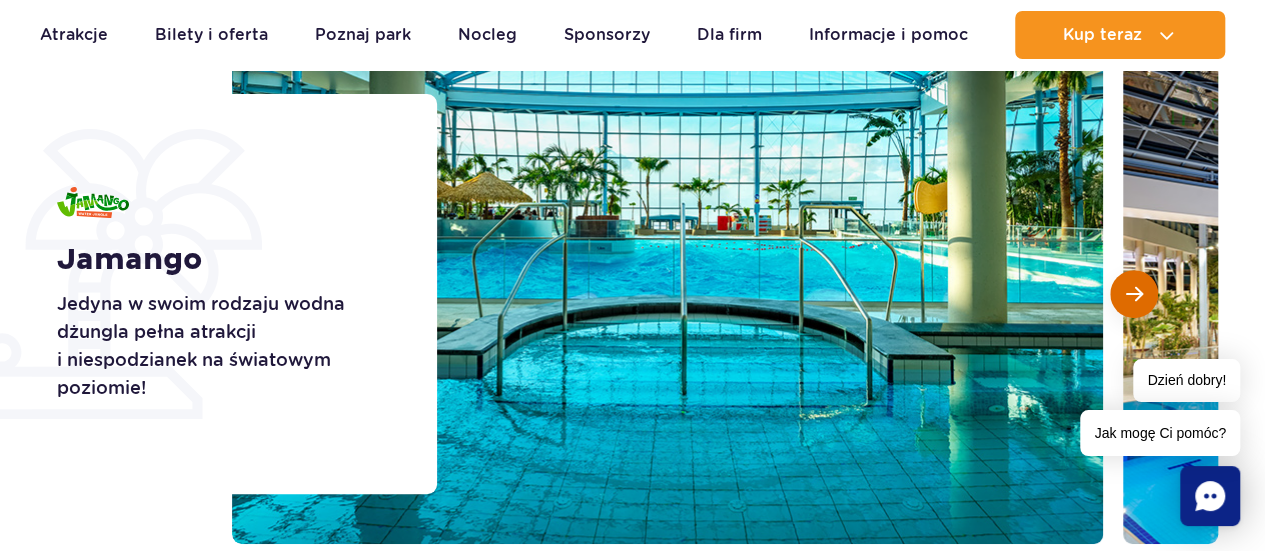 click at bounding box center [1134, 294] 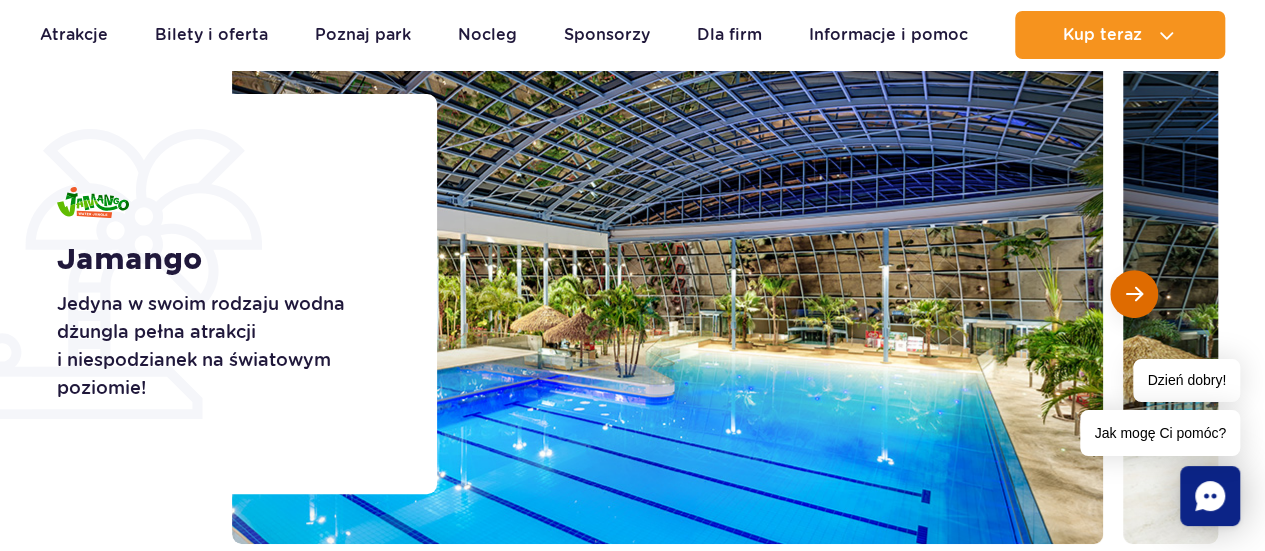click at bounding box center [1134, 294] 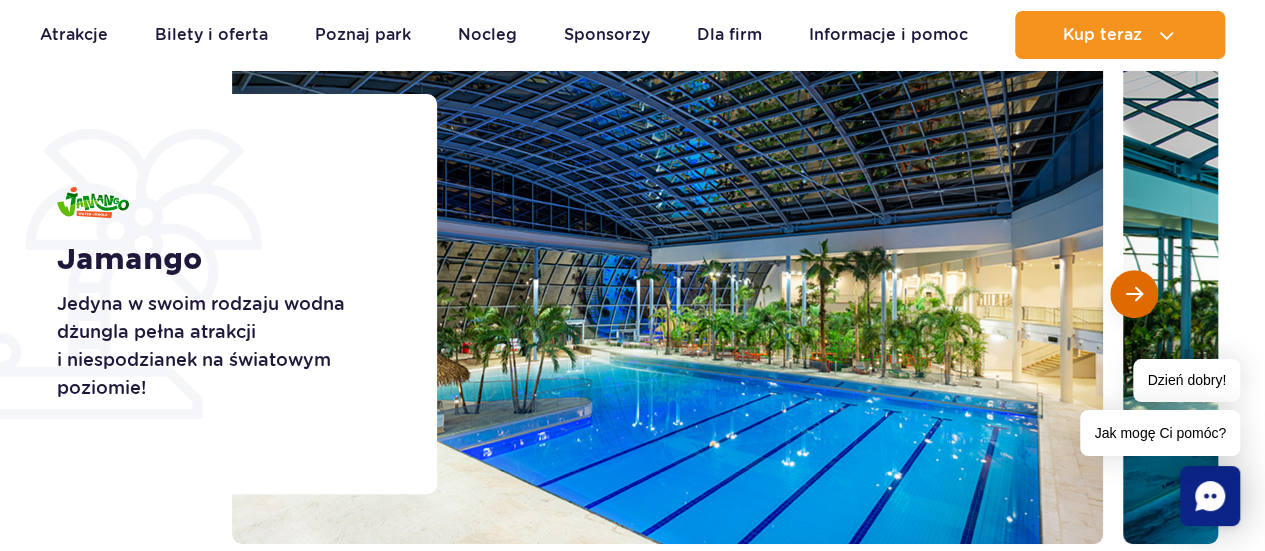 click at bounding box center [1134, 294] 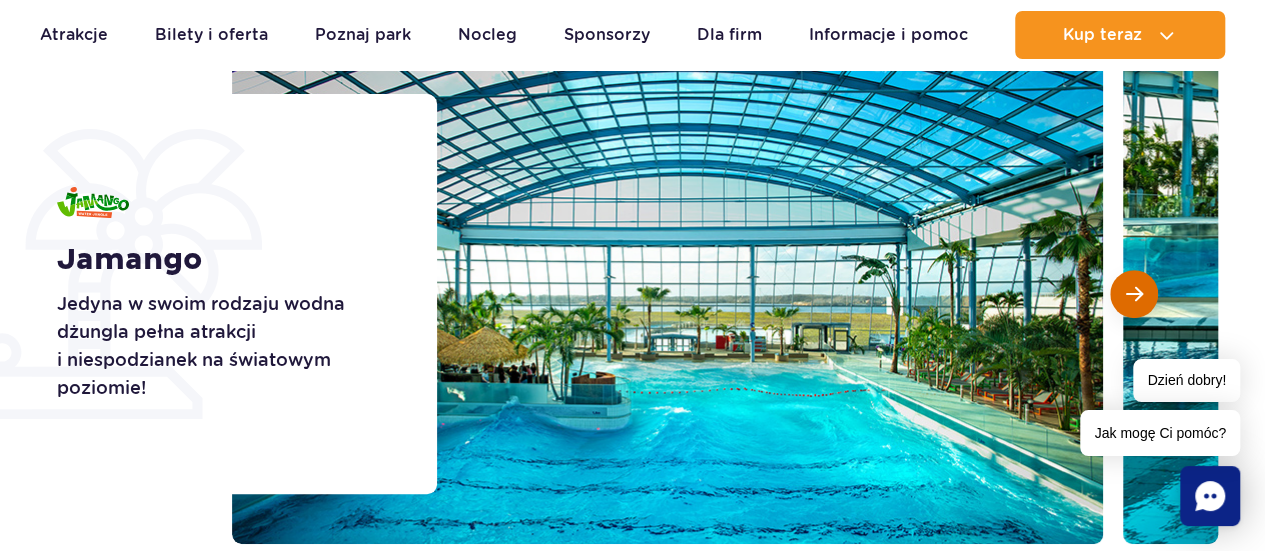 click at bounding box center (1134, 294) 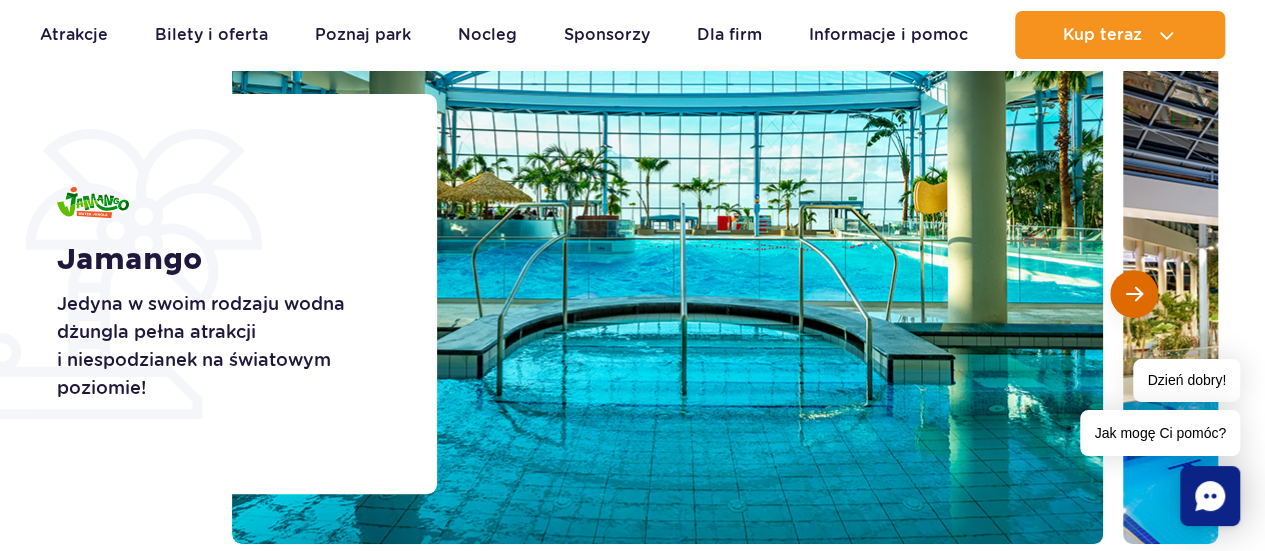 click at bounding box center (1134, 294) 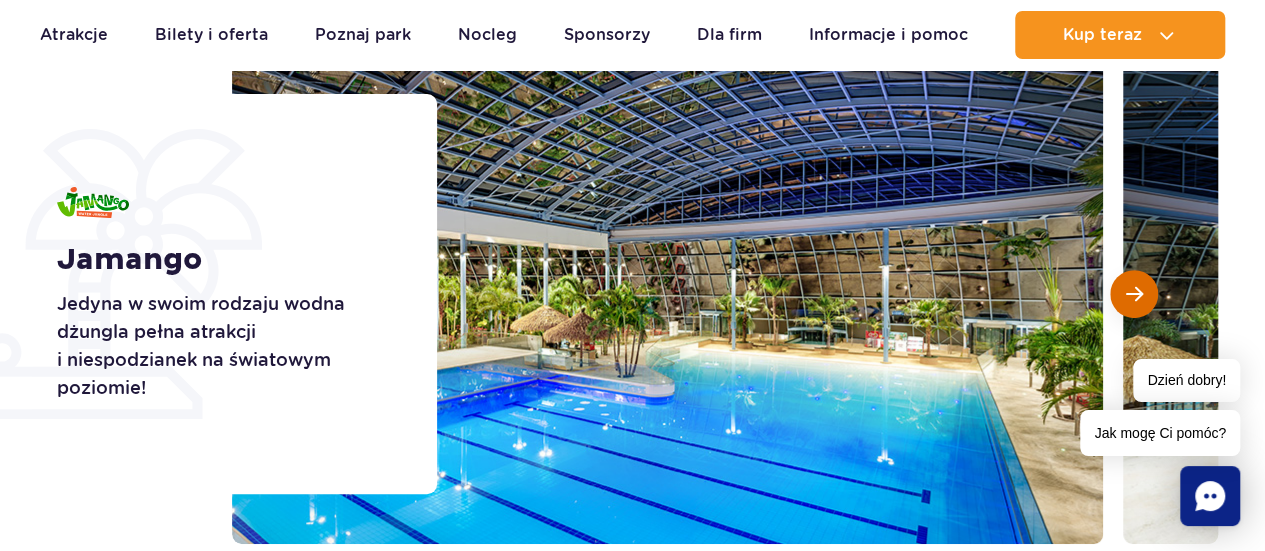 click at bounding box center [1134, 294] 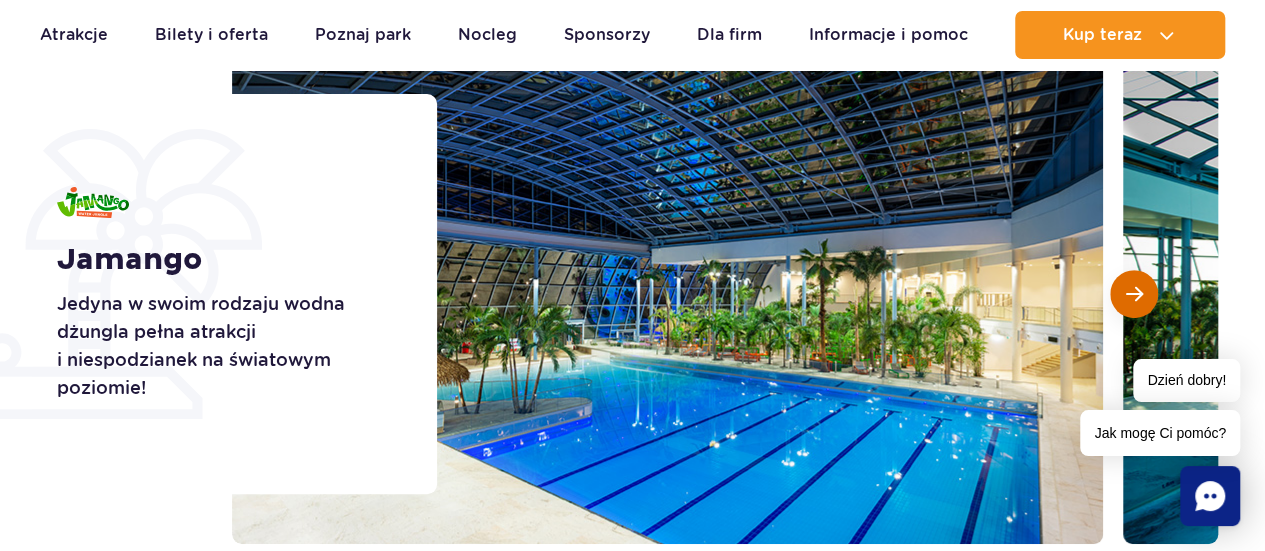 click at bounding box center [1134, 294] 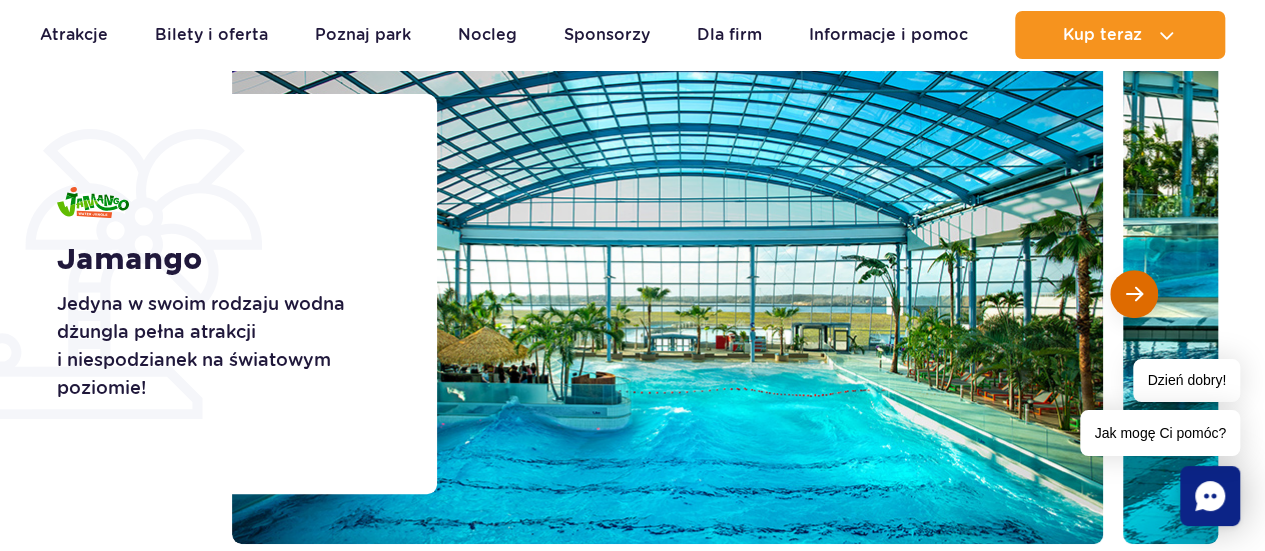 click at bounding box center (1134, 294) 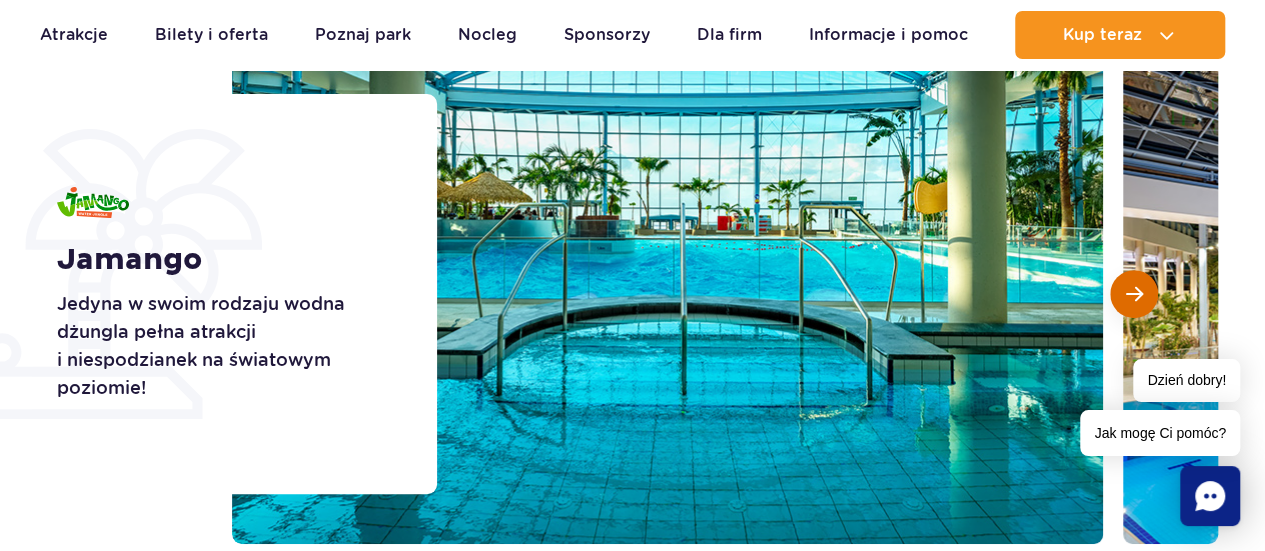 click at bounding box center (1134, 294) 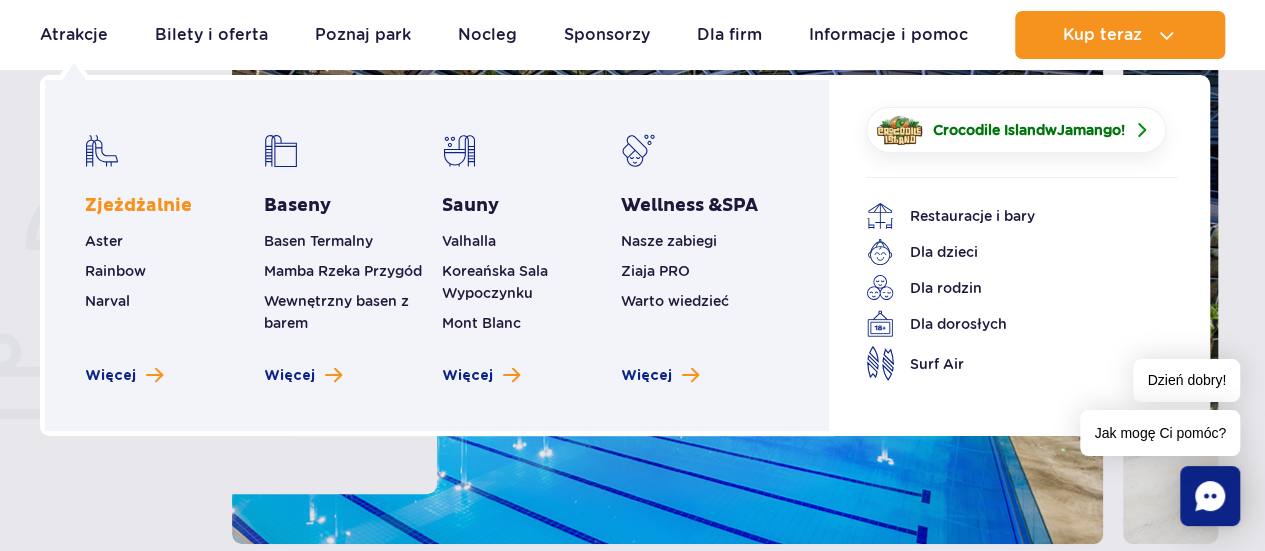 click on "Zjeżdżalnie" at bounding box center (138, 206) 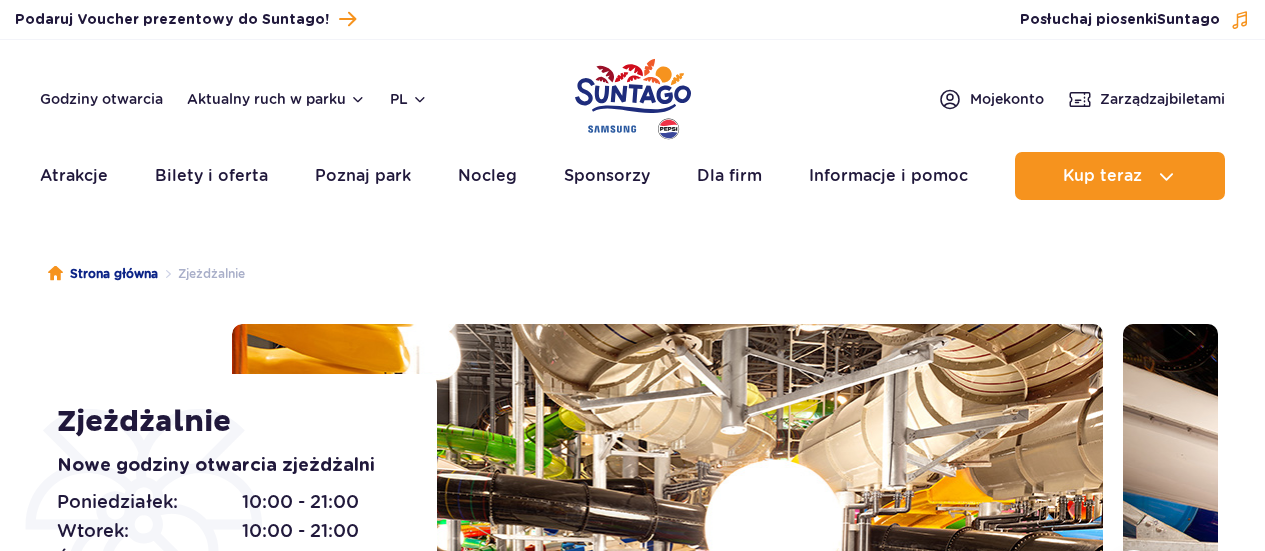 scroll, scrollTop: 0, scrollLeft: 0, axis: both 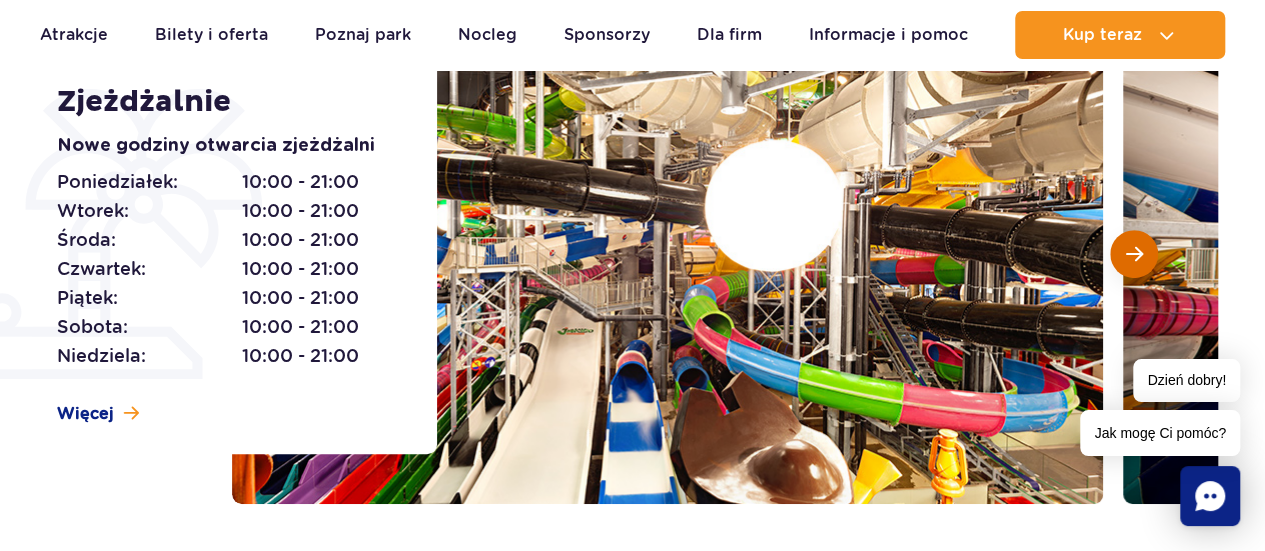 click at bounding box center [1134, 254] 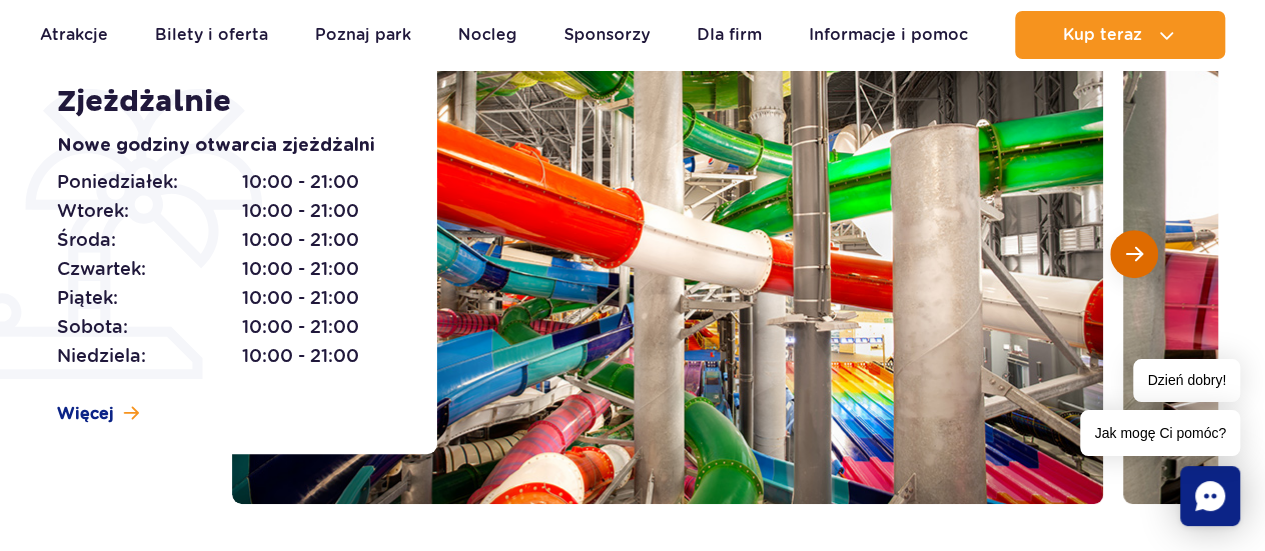 click at bounding box center (1134, 254) 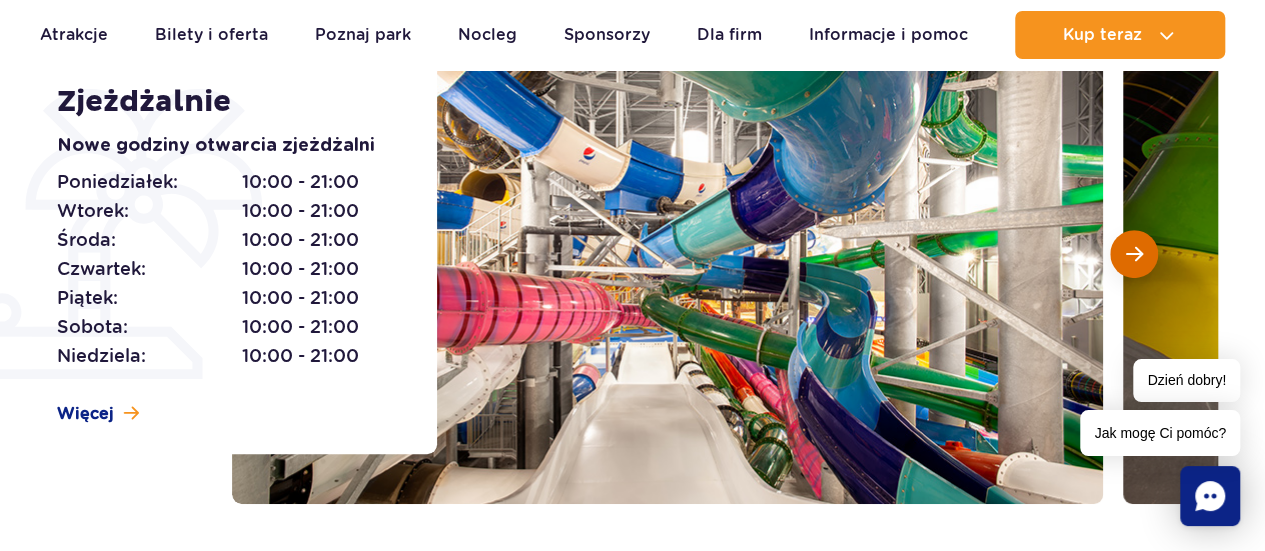 click at bounding box center [1134, 254] 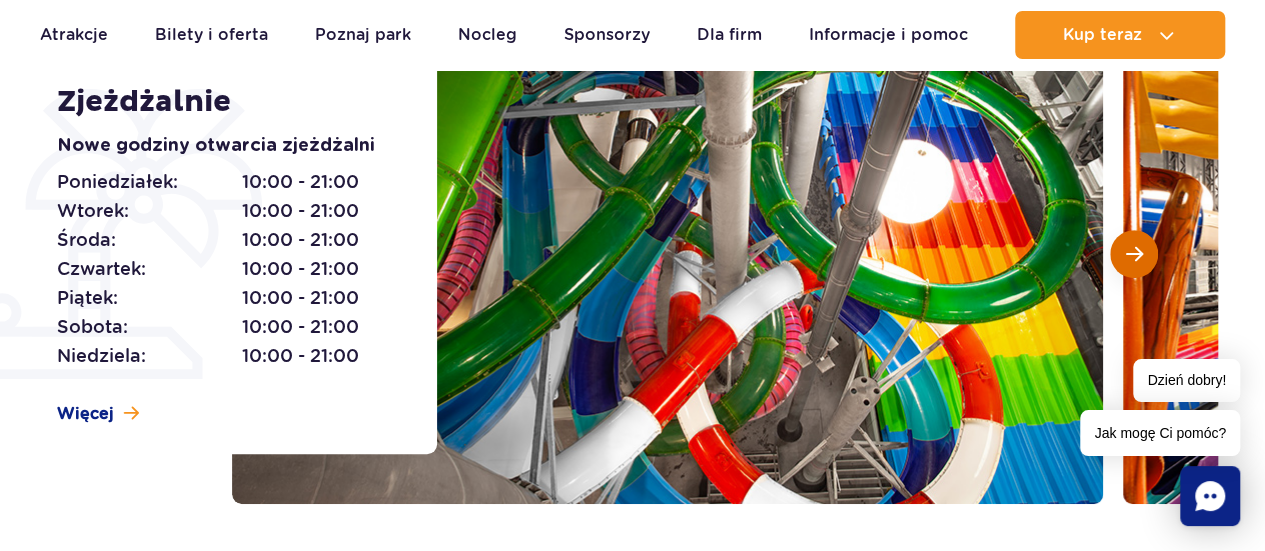 click at bounding box center (1134, 254) 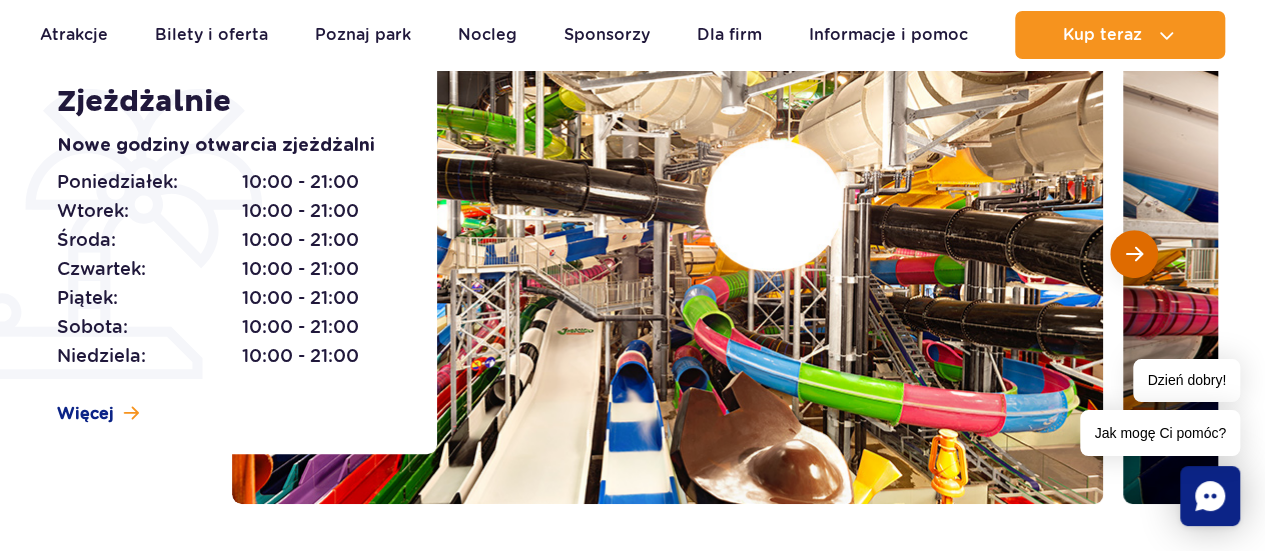 click at bounding box center (1134, 254) 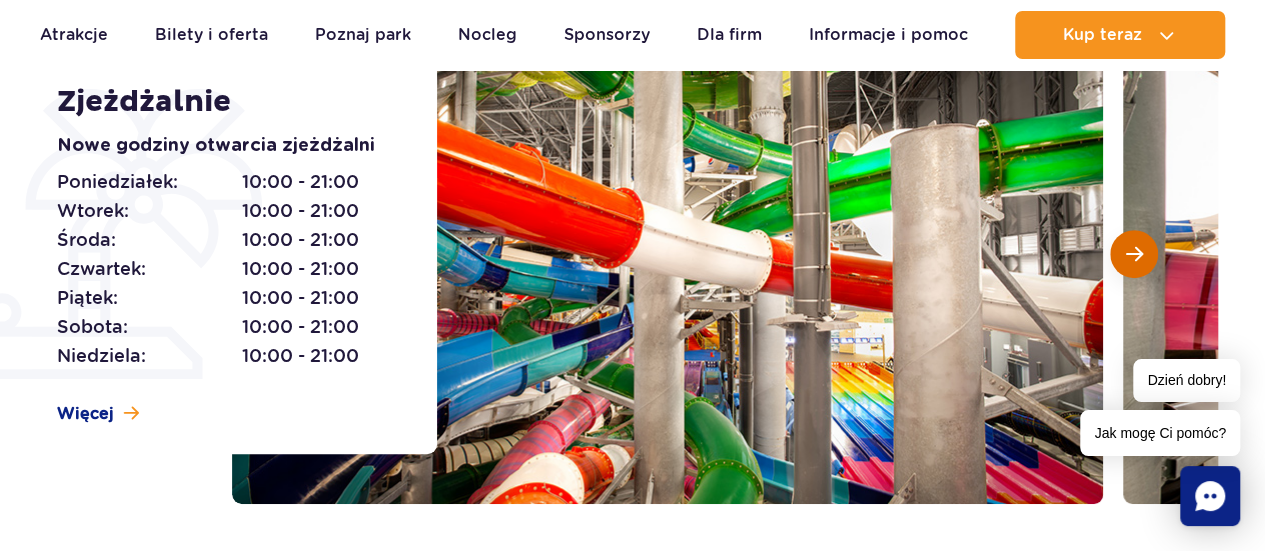 click at bounding box center (1134, 254) 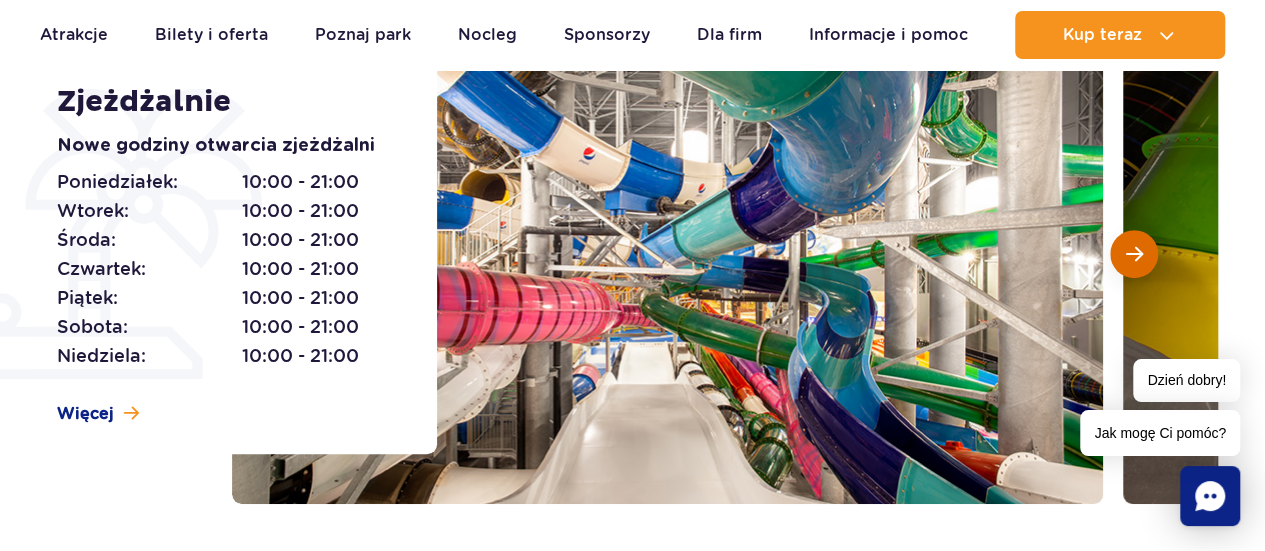 click at bounding box center (1134, 254) 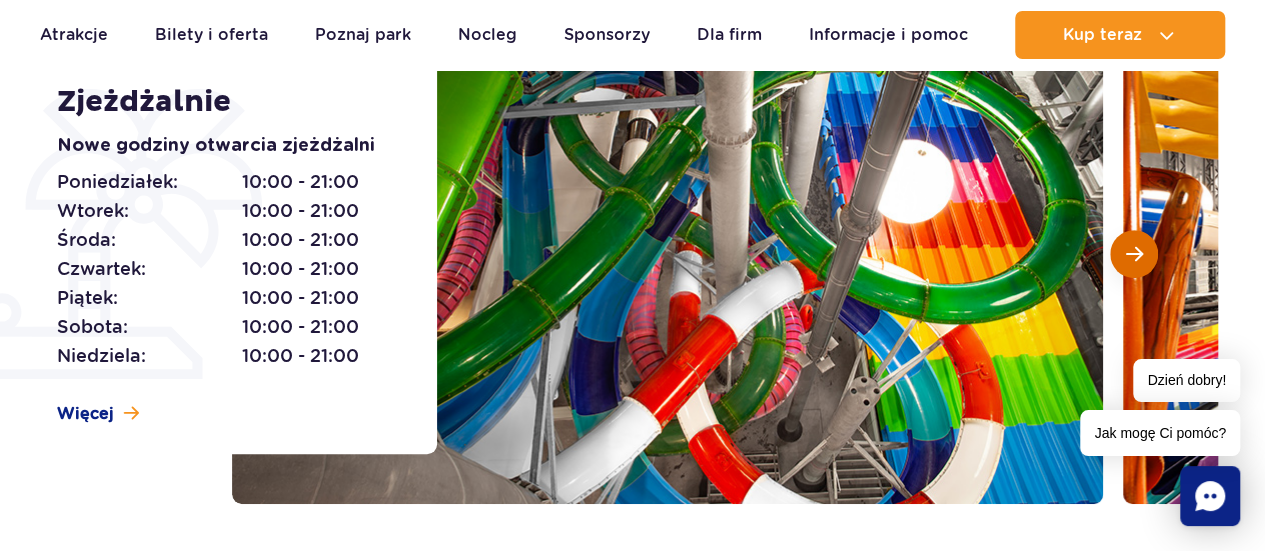 click at bounding box center (1134, 254) 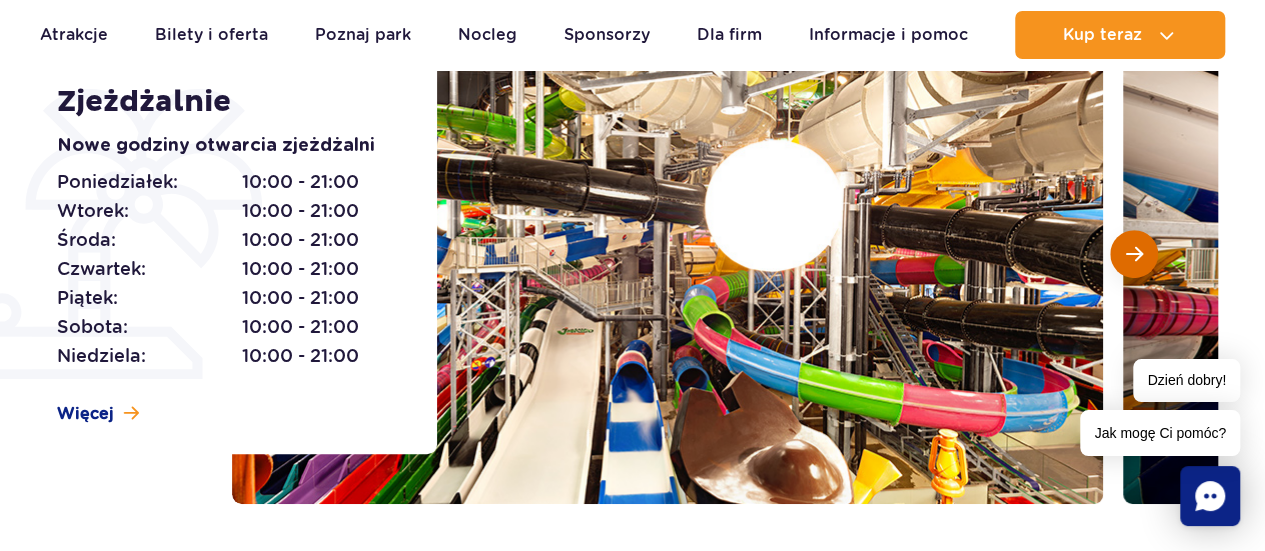 click at bounding box center [1134, 254] 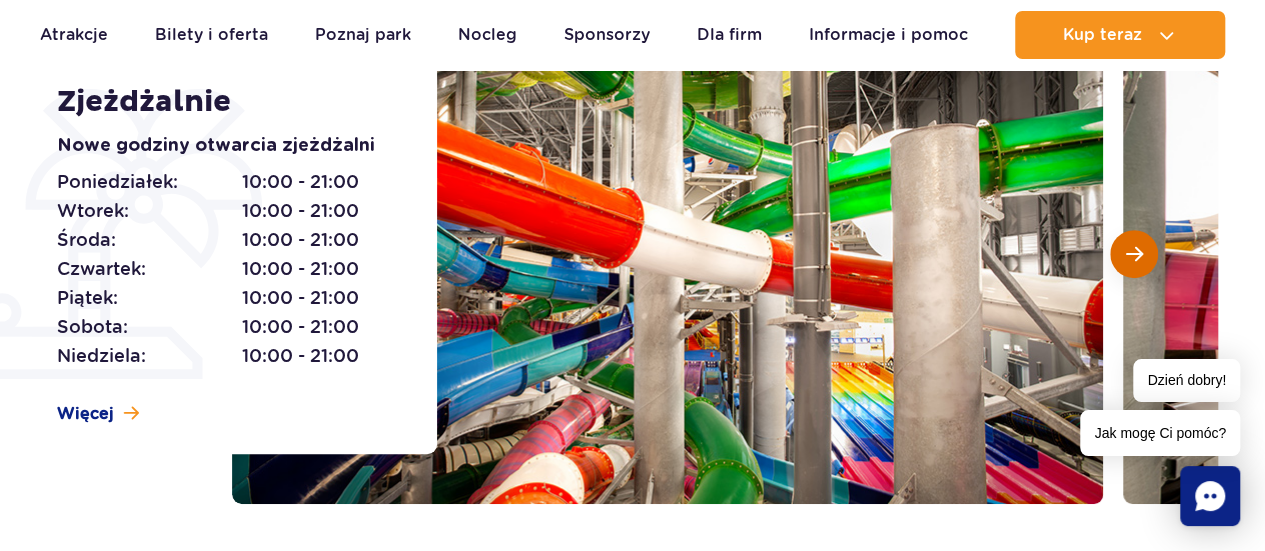 click at bounding box center (1134, 254) 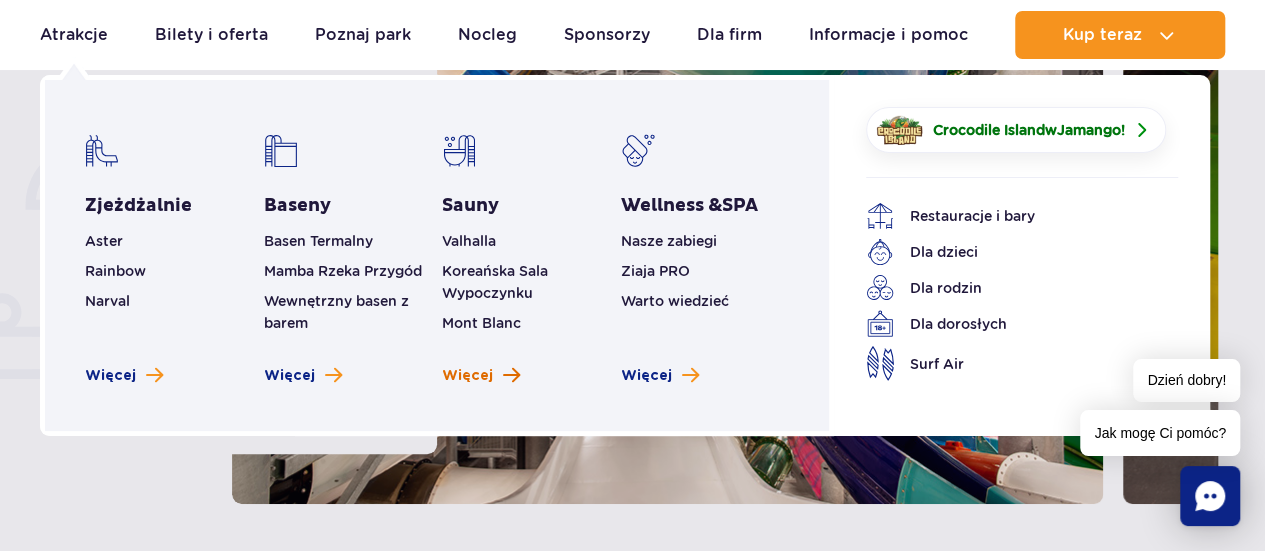 click on "Więcej" at bounding box center (467, 376) 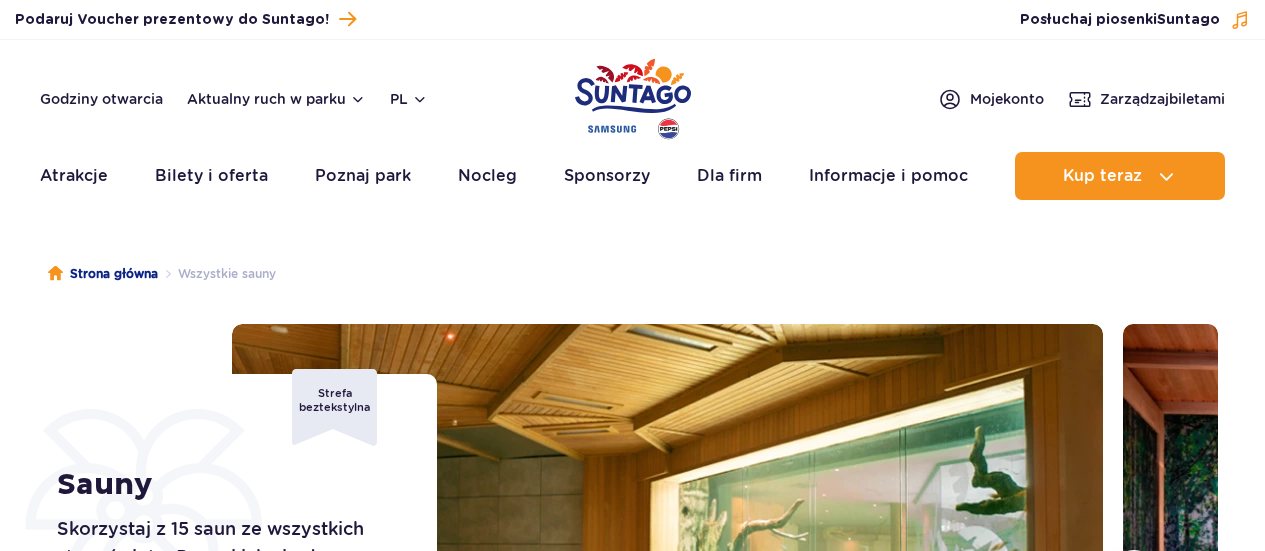 scroll, scrollTop: 0, scrollLeft: 0, axis: both 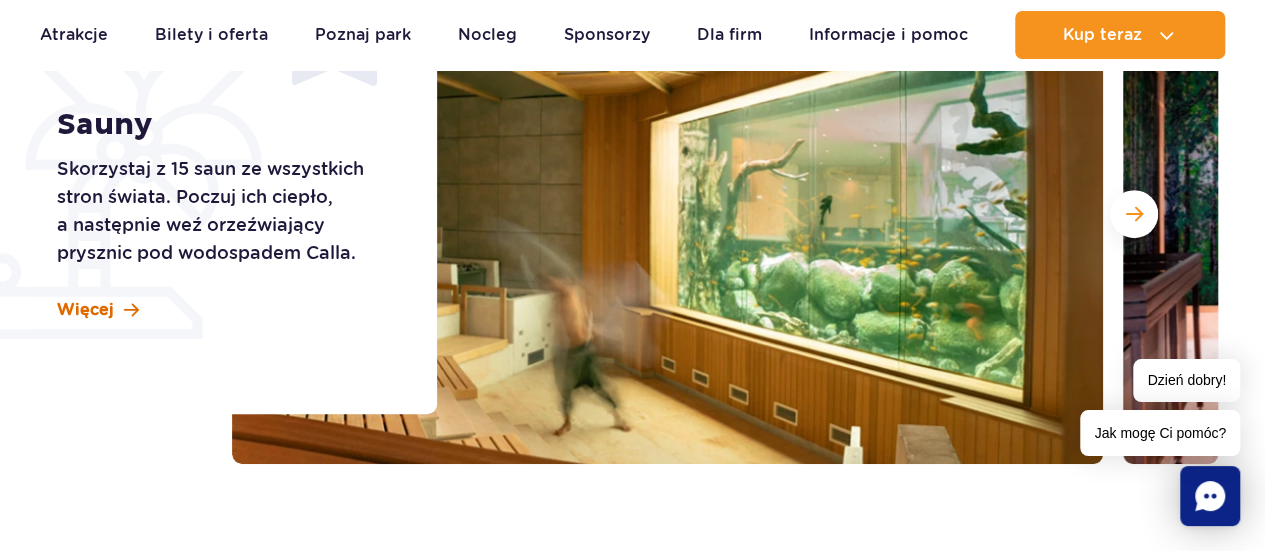 click on "Więcej" at bounding box center (98, 310) 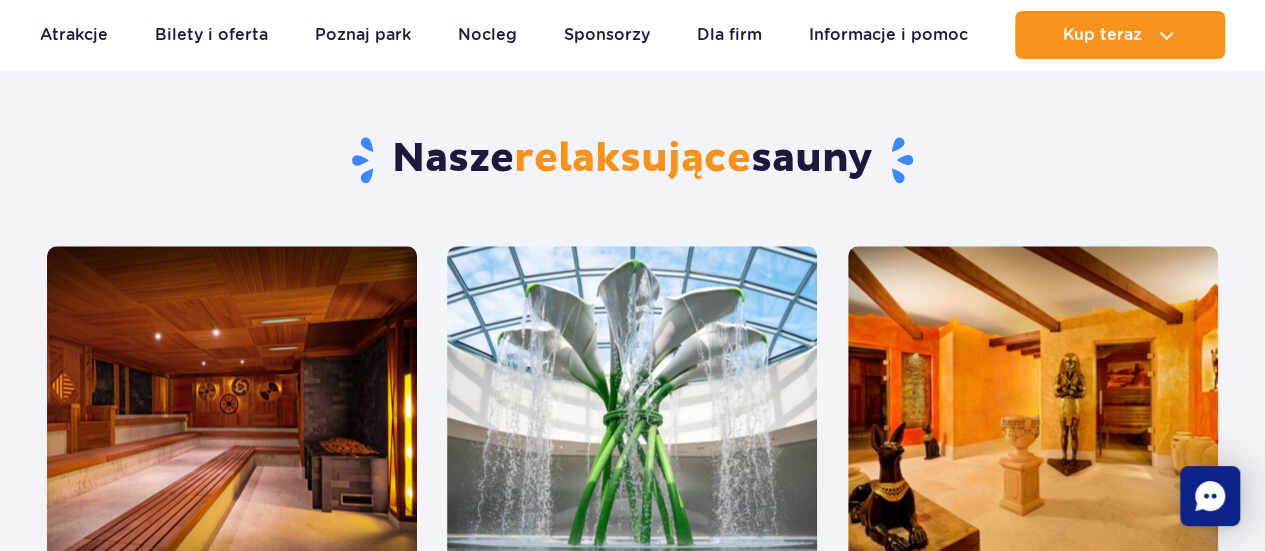 scroll, scrollTop: 1008, scrollLeft: 0, axis: vertical 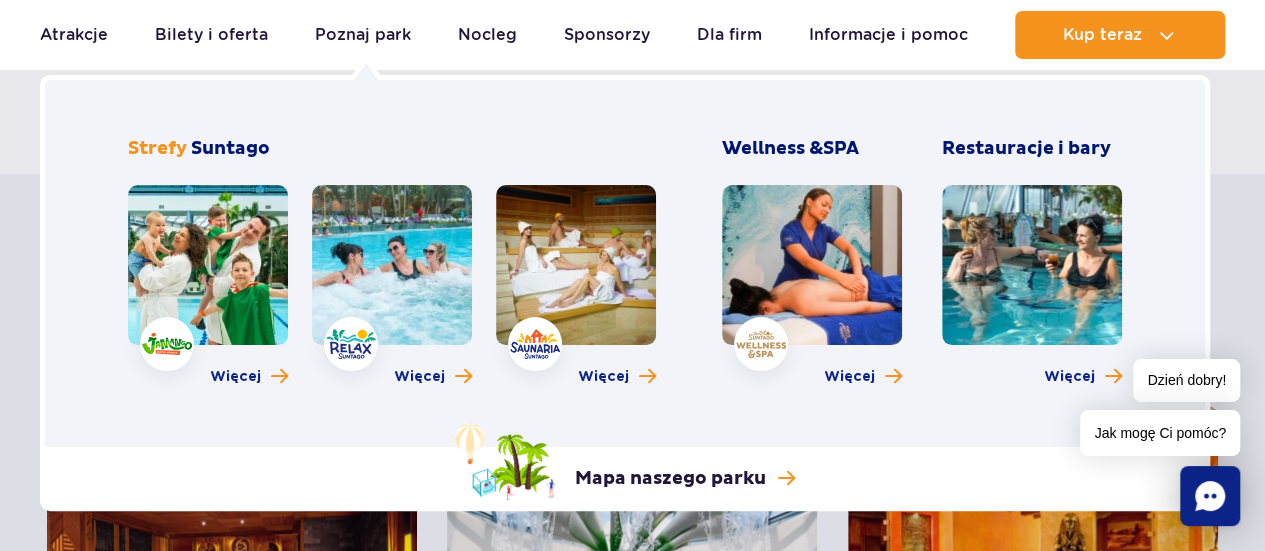 click at bounding box center (392, 265) 